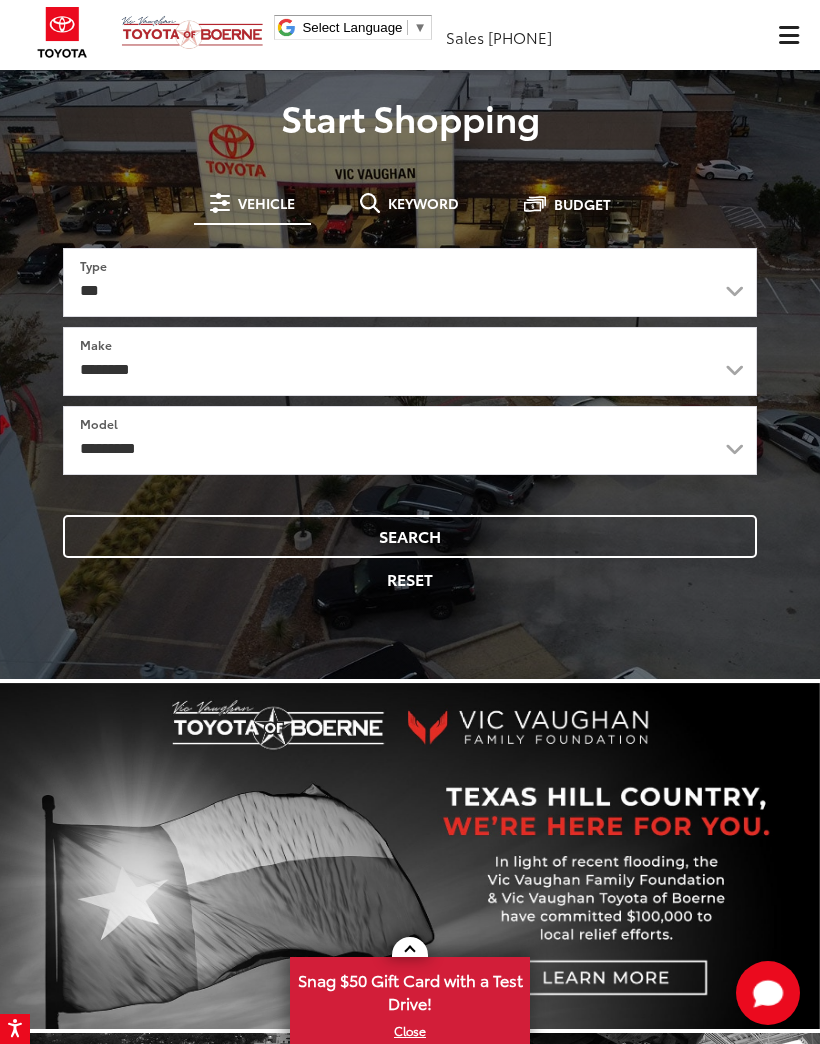 scroll, scrollTop: 0, scrollLeft: 0, axis: both 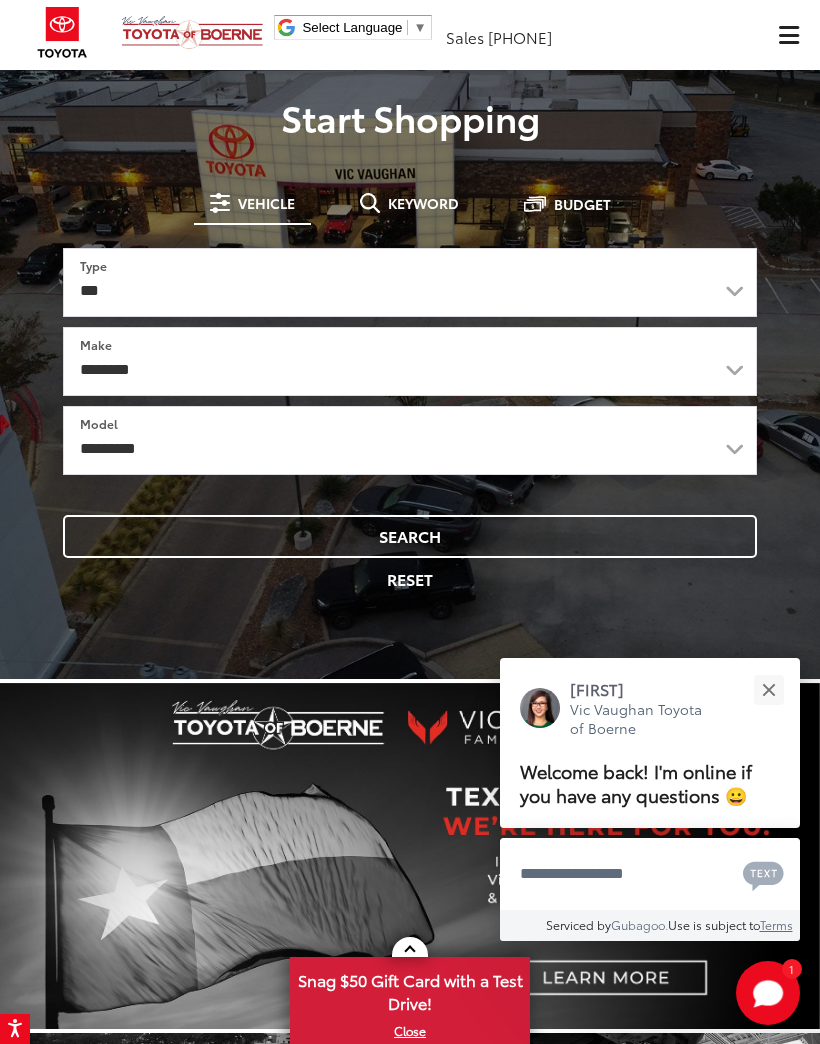 click at bounding box center (789, 35) 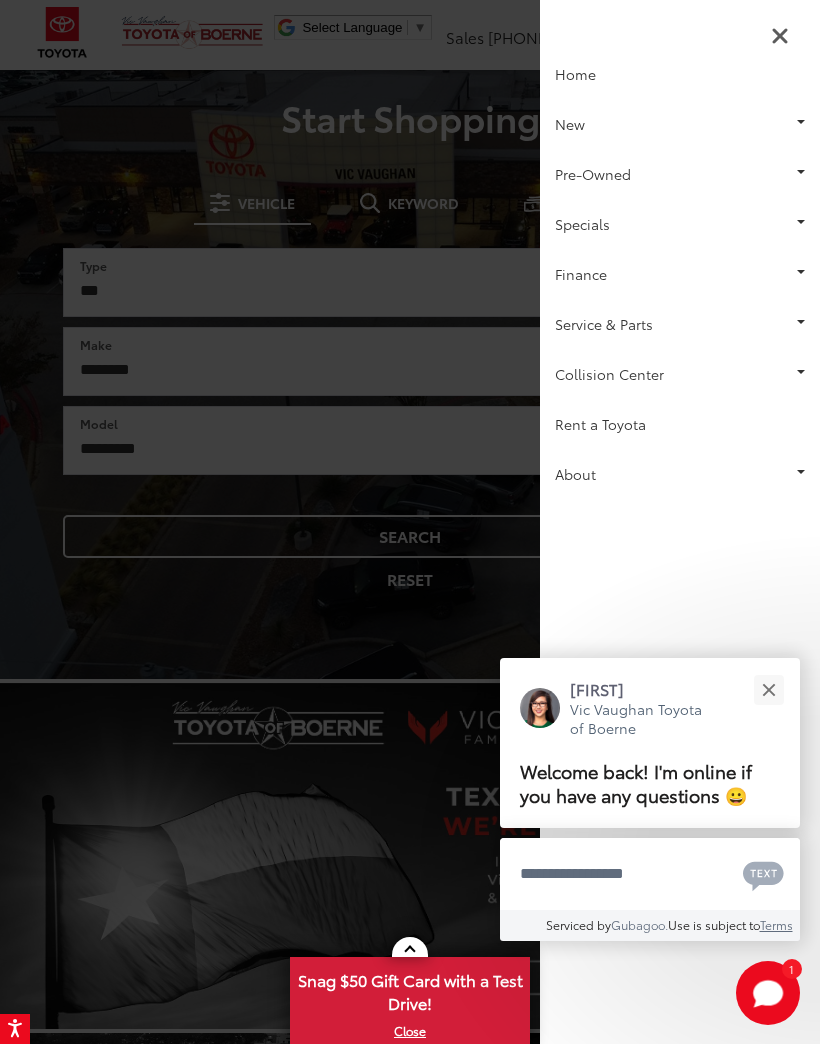 click on "Finance" at bounding box center (680, 274) 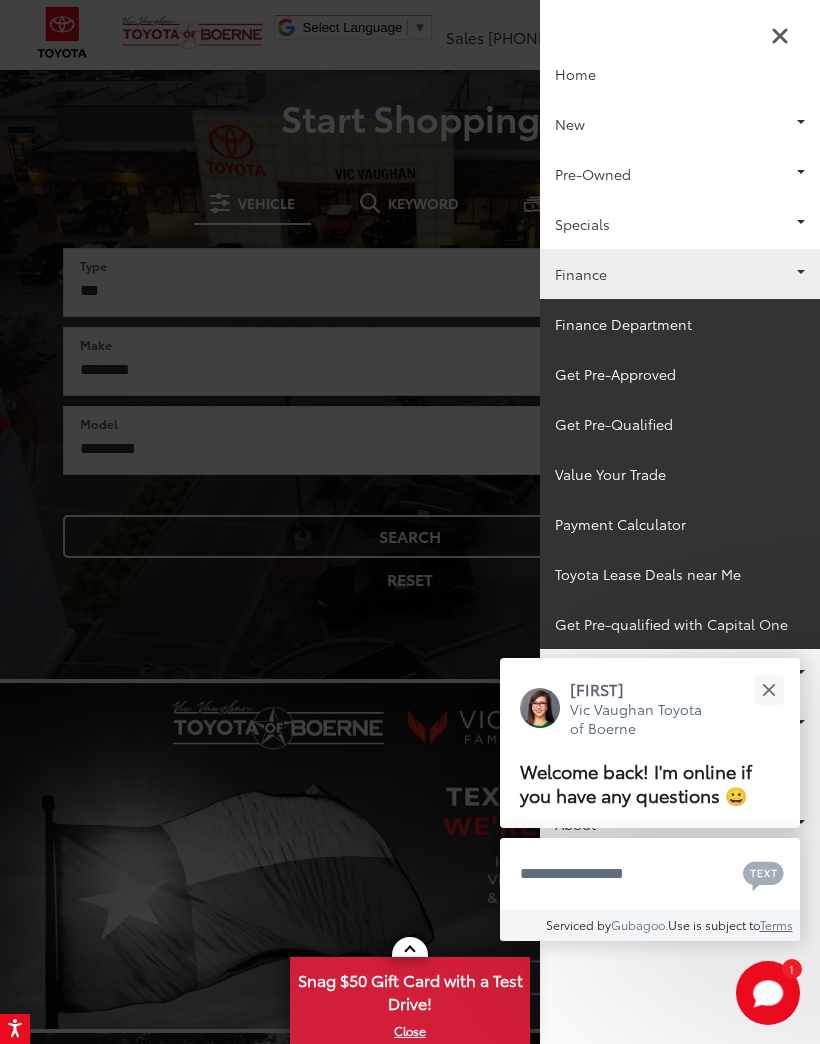 click at bounding box center [410, 522] 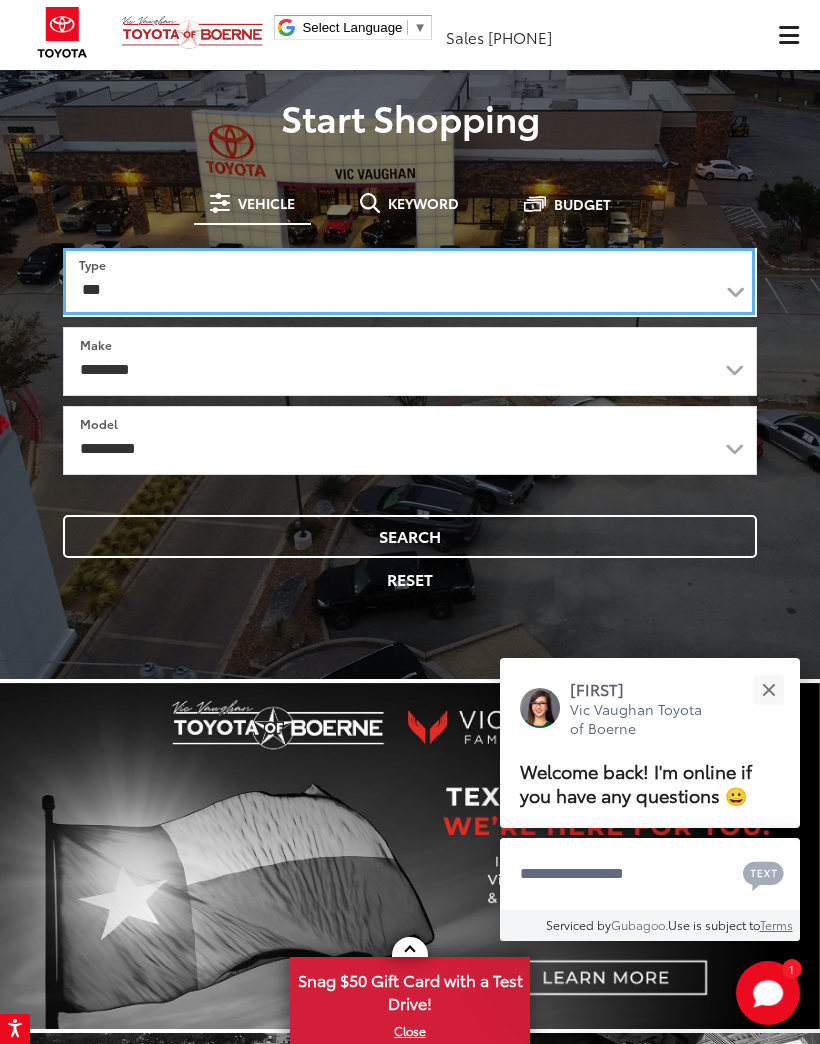 click on "***
***
****
*********" at bounding box center [409, 281] 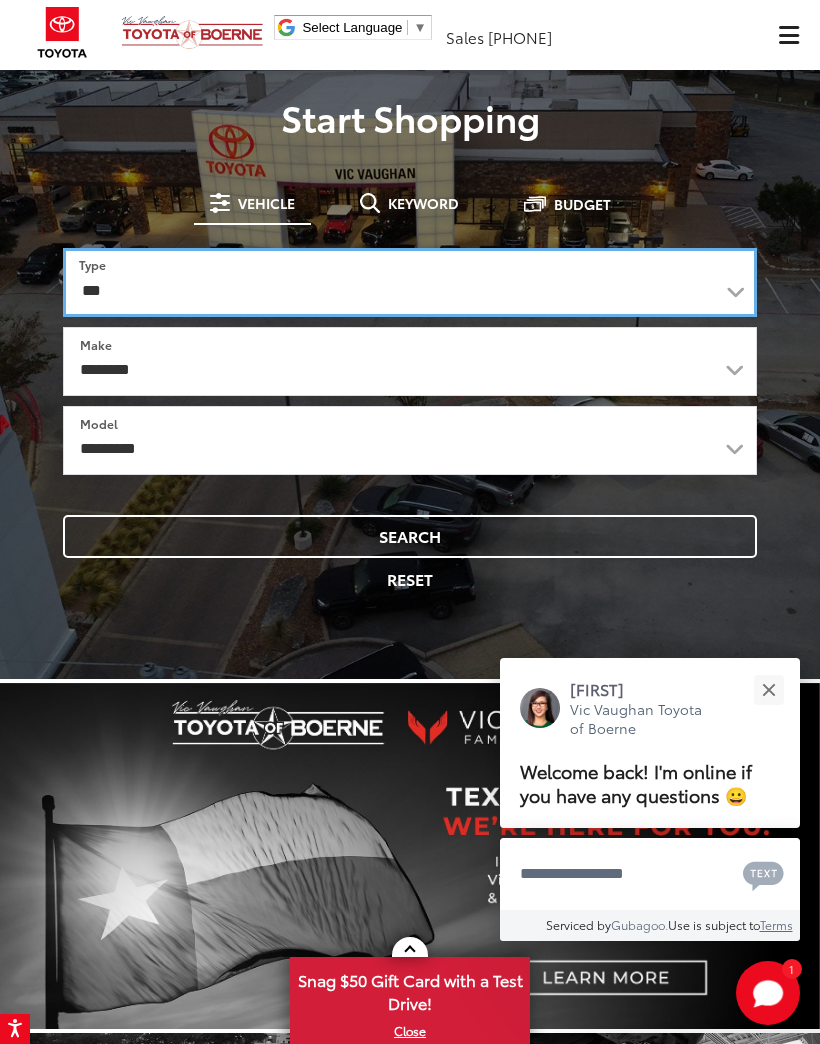 select on "******" 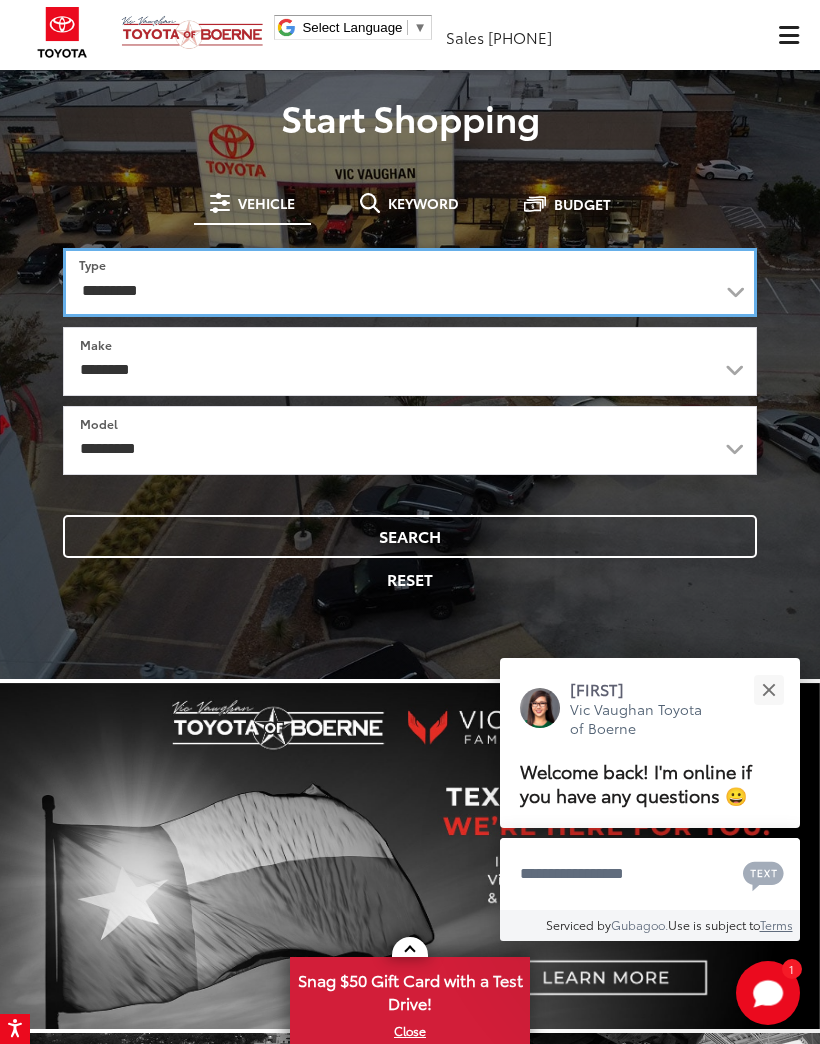 select on "******" 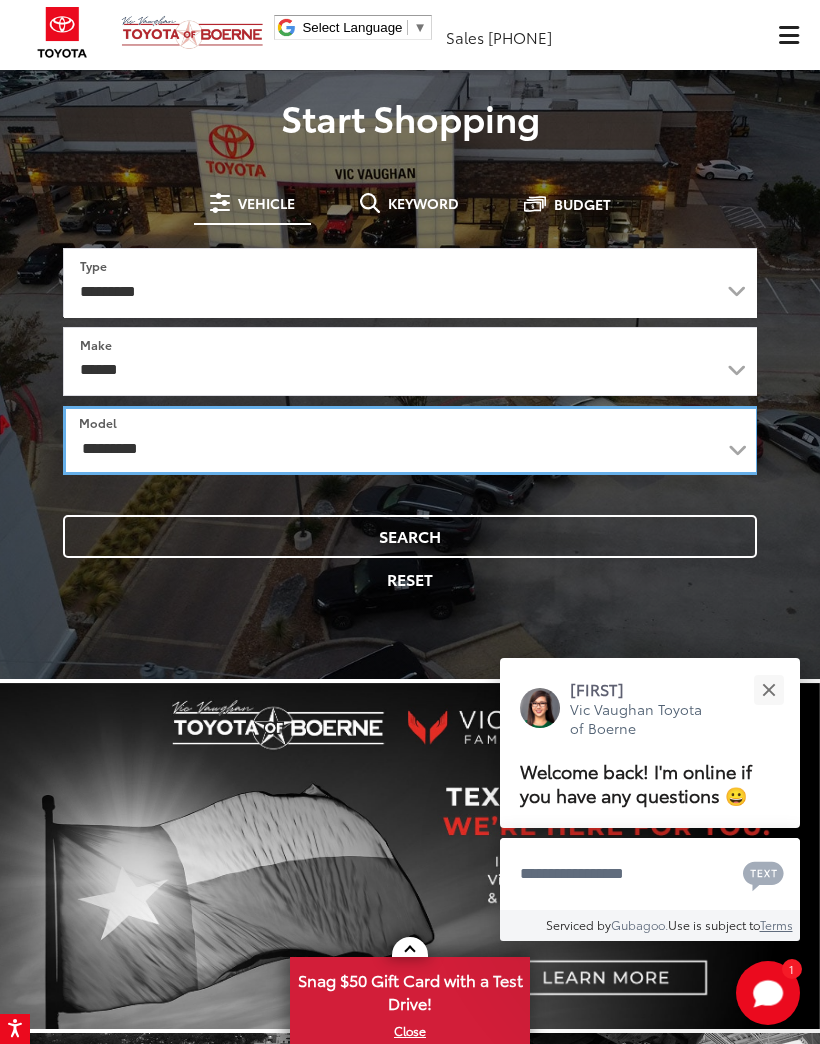 click on "**********" at bounding box center (411, 440) 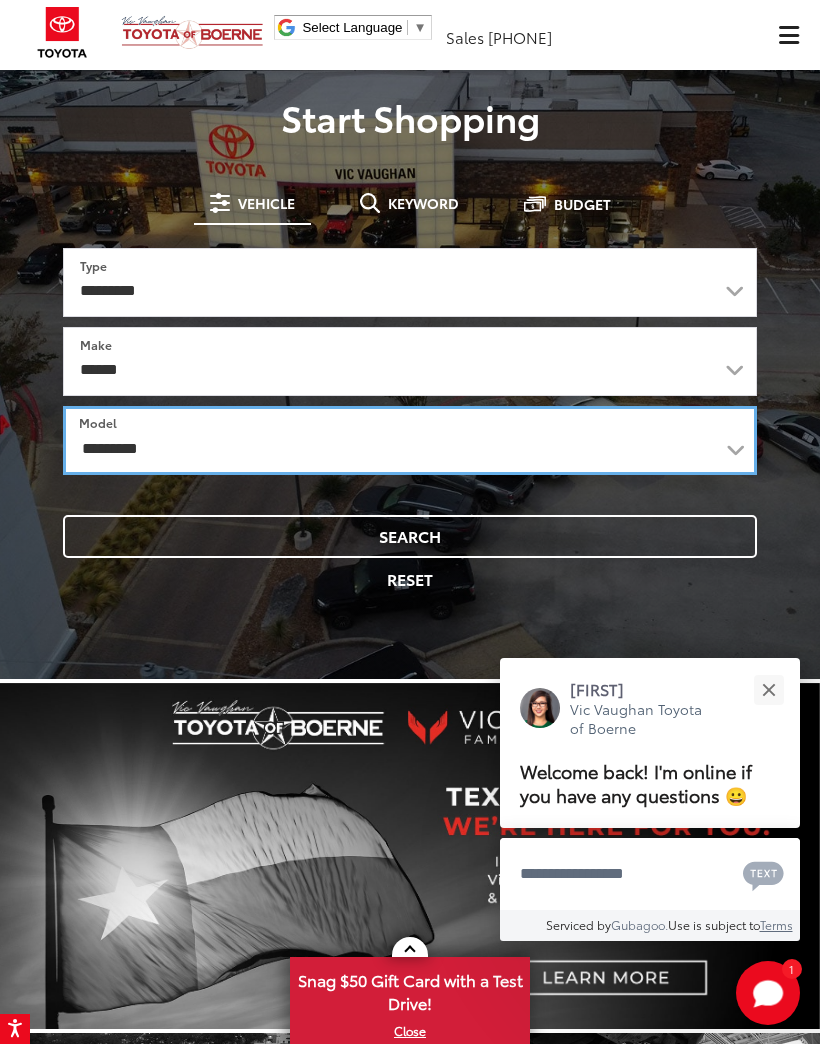 select on "****" 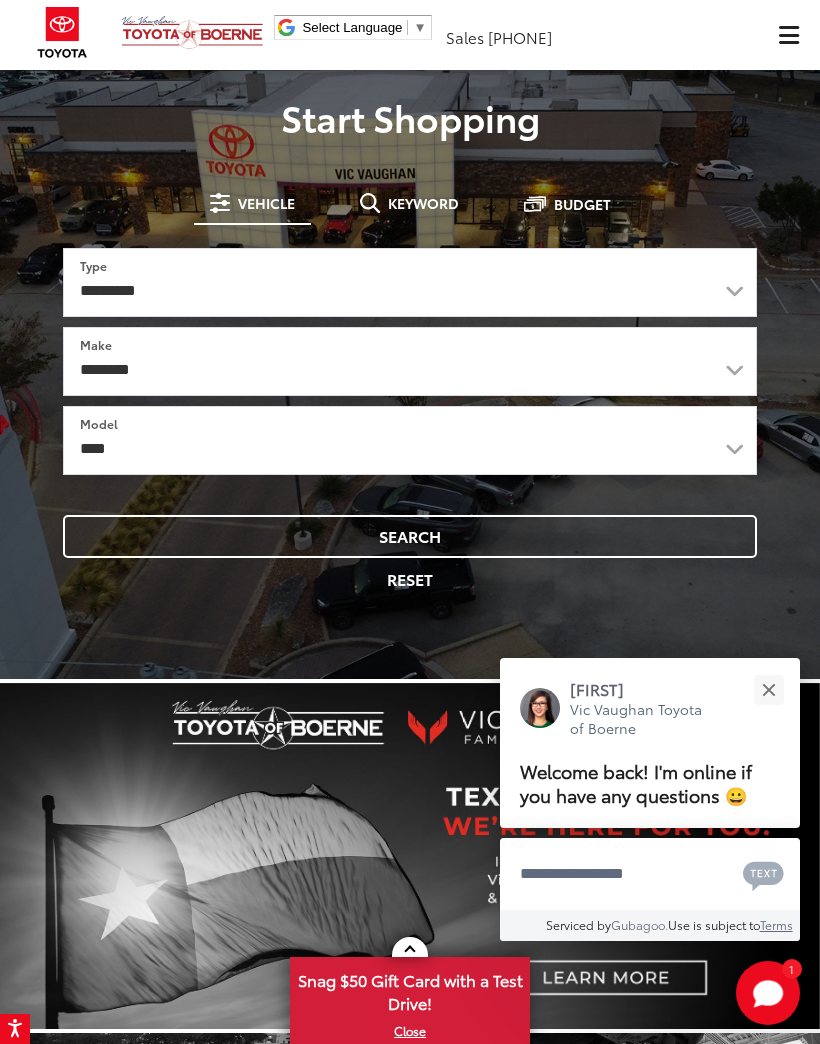 click on "Search" at bounding box center (410, 536) 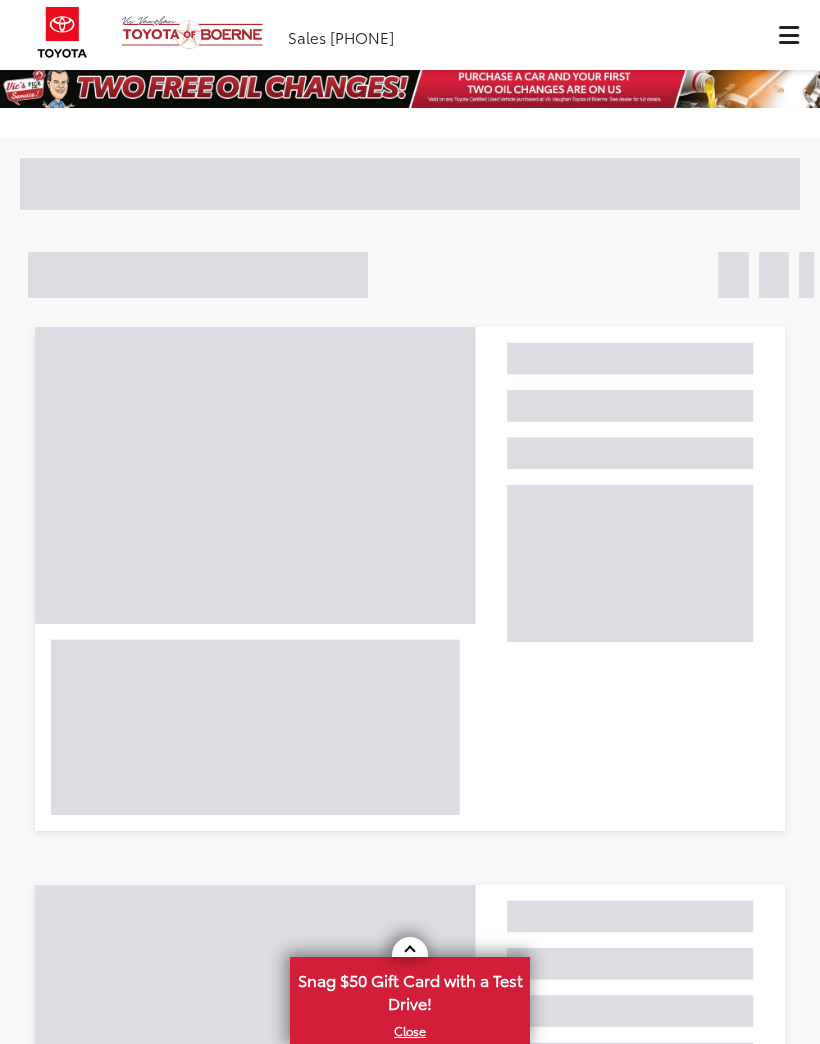 scroll, scrollTop: 0, scrollLeft: 0, axis: both 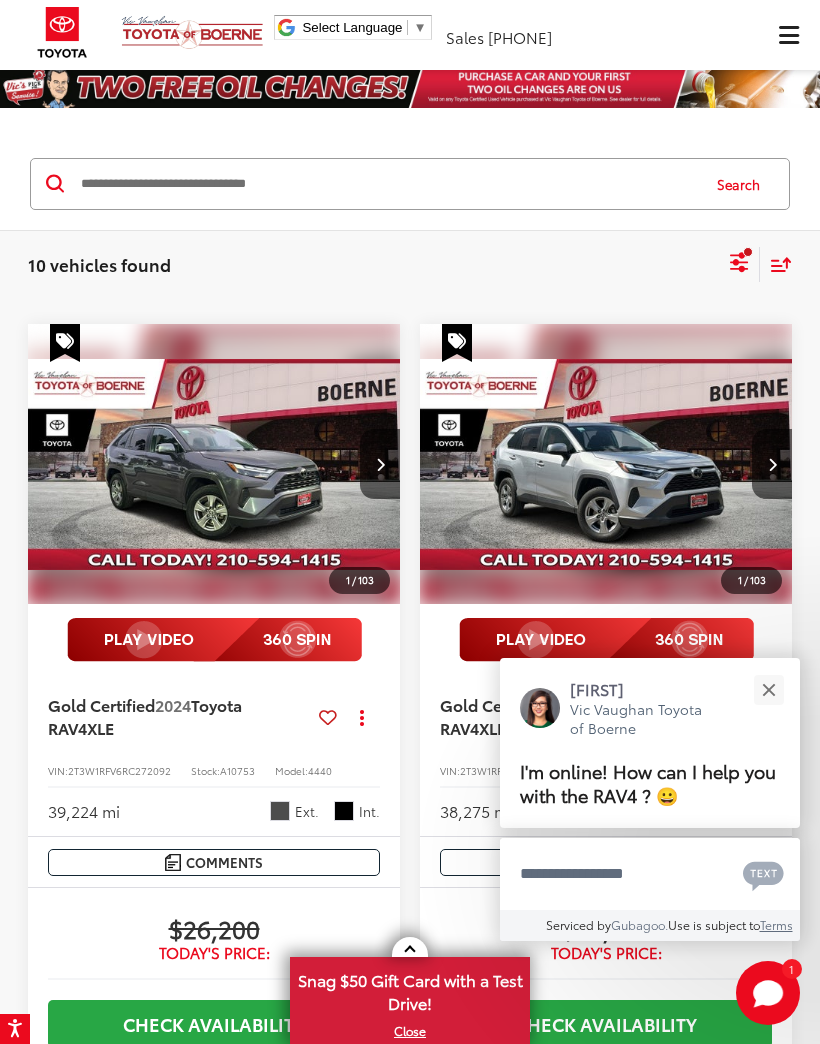 click at bounding box center [768, 689] 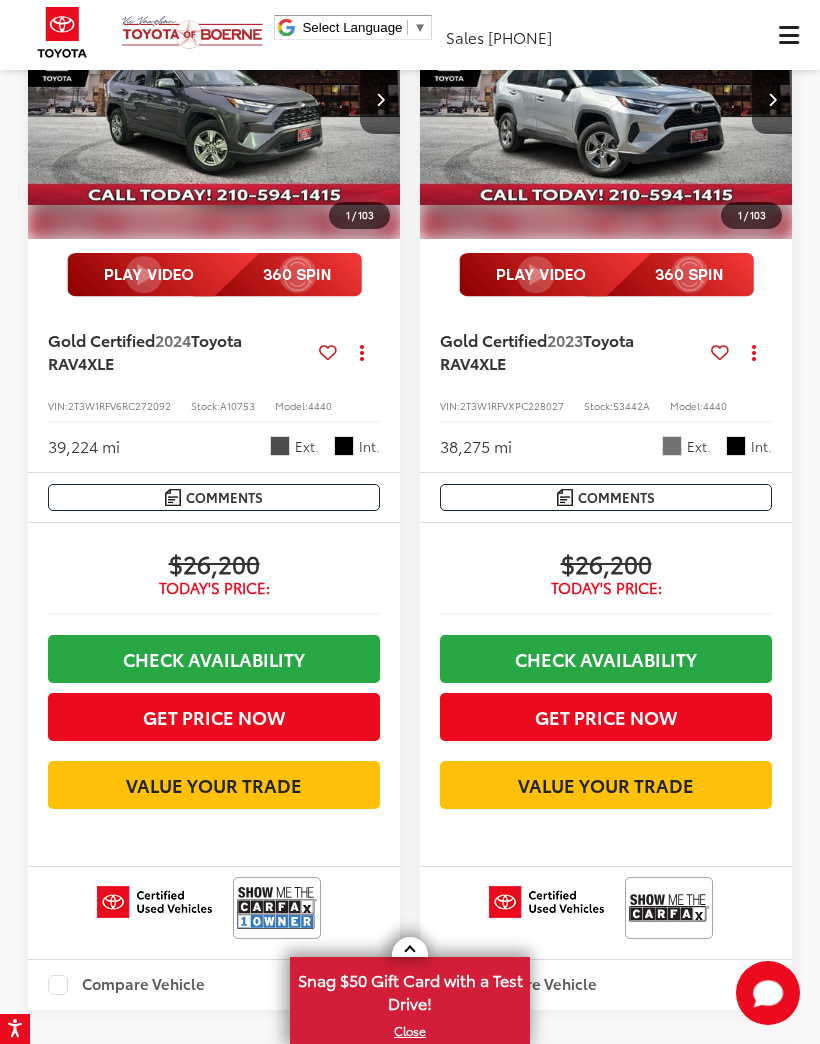 scroll, scrollTop: 204, scrollLeft: 0, axis: vertical 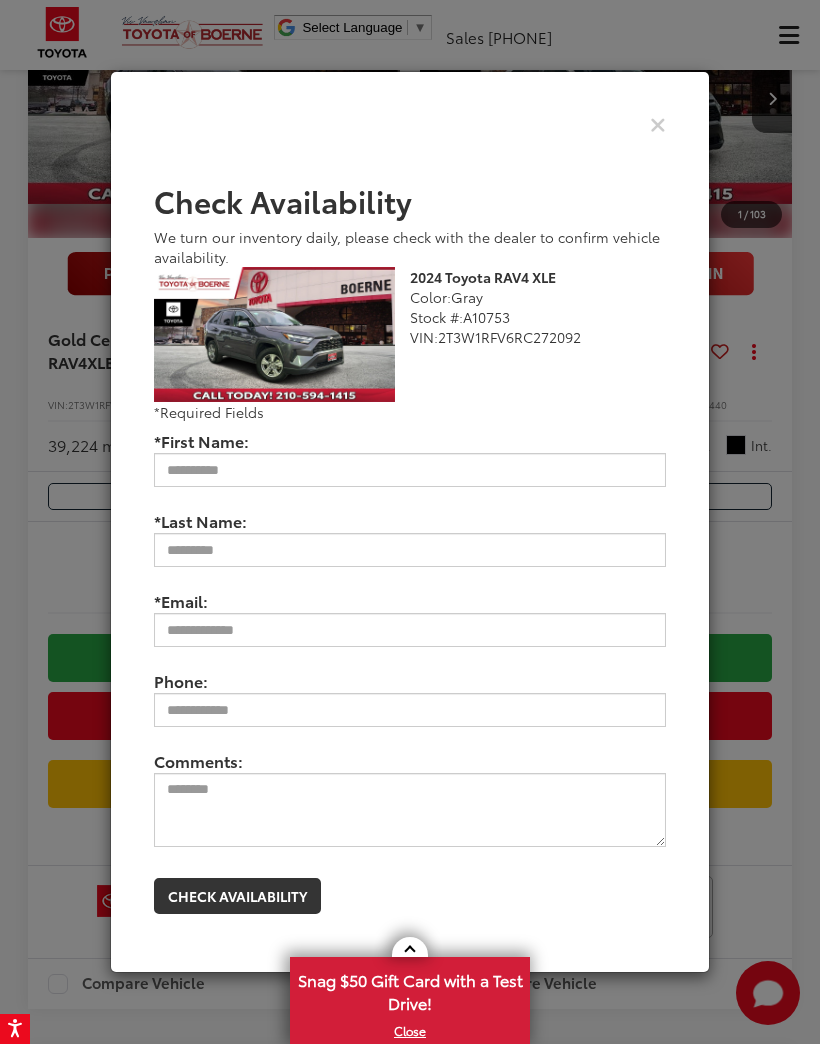 click at bounding box center [658, 123] 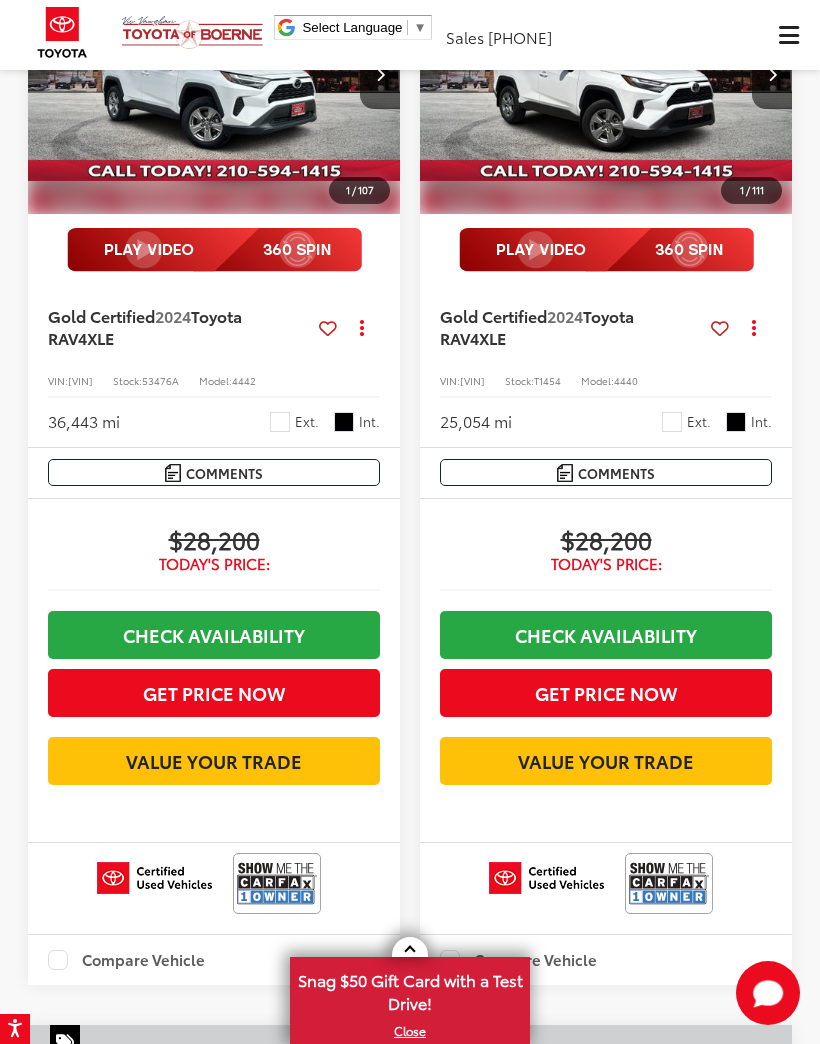 scroll, scrollTop: 3502, scrollLeft: 0, axis: vertical 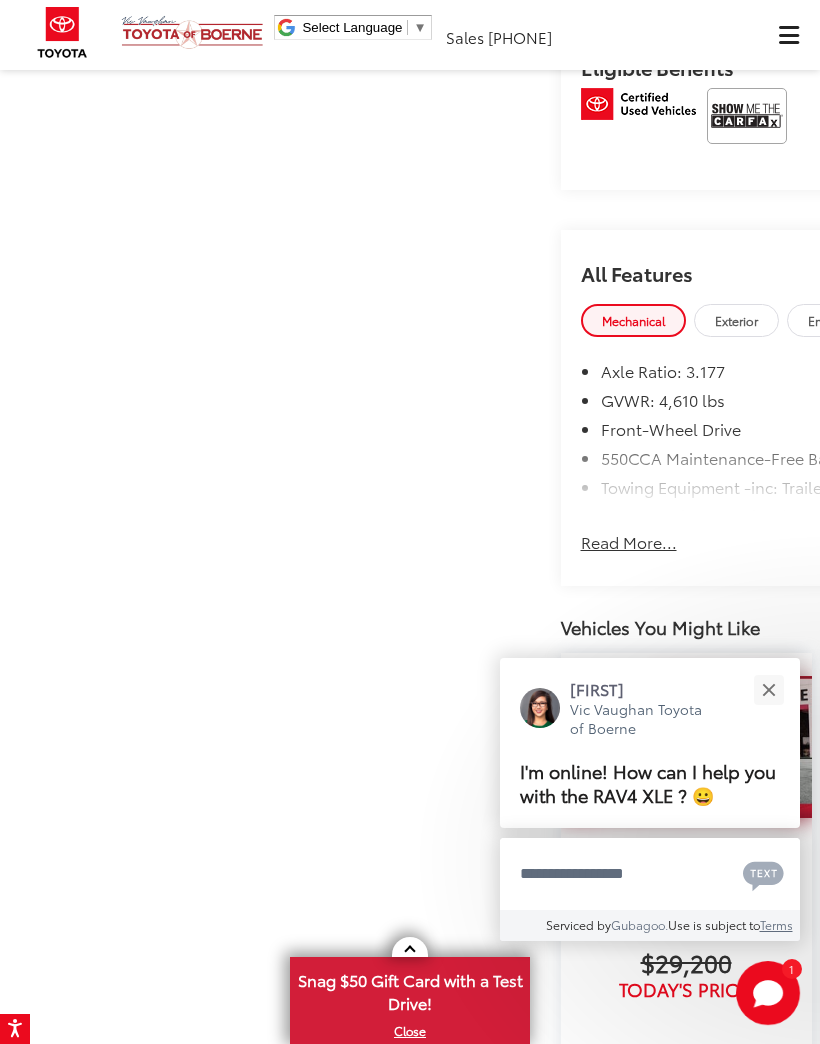 click on "Vic Vaughan Toyota of Boerne
Used Vehicles
2024
Toyota
RAV4
XLE
Confirm Availability
Photos
1
/
16
Load More Photos
2024   Toyota RAV4
1
/
16" at bounding box center [410, 379] 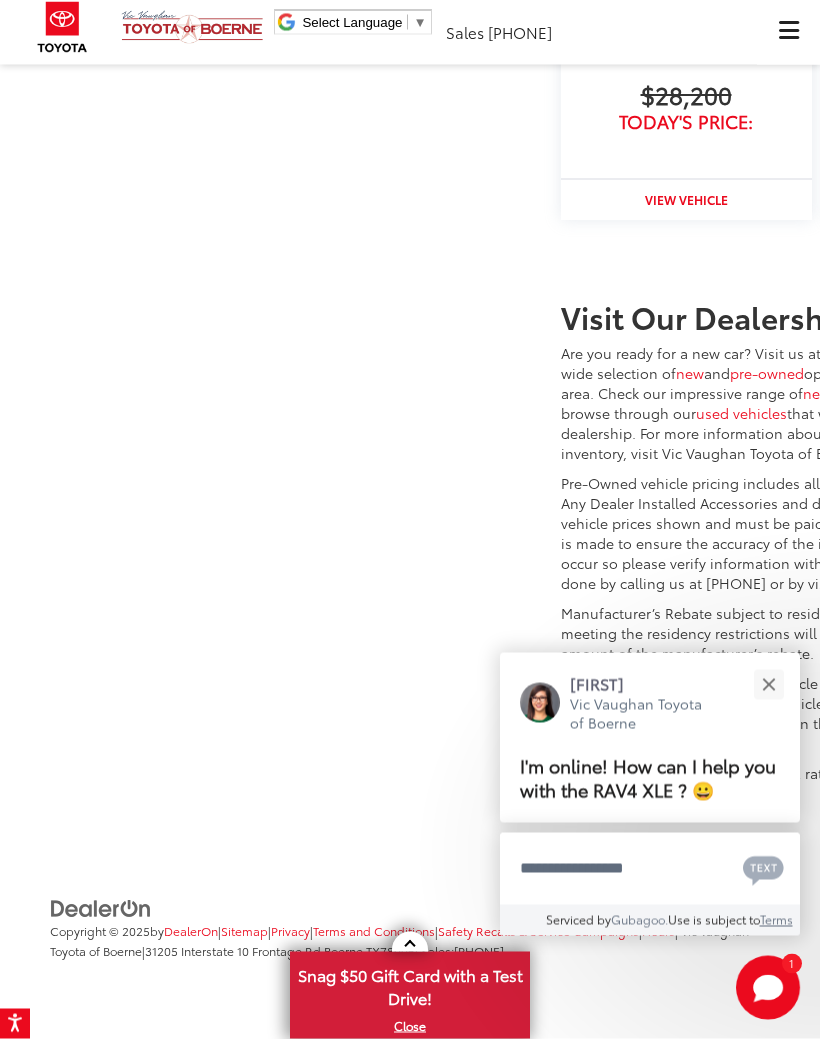 scroll, scrollTop: 4289, scrollLeft: 0, axis: vertical 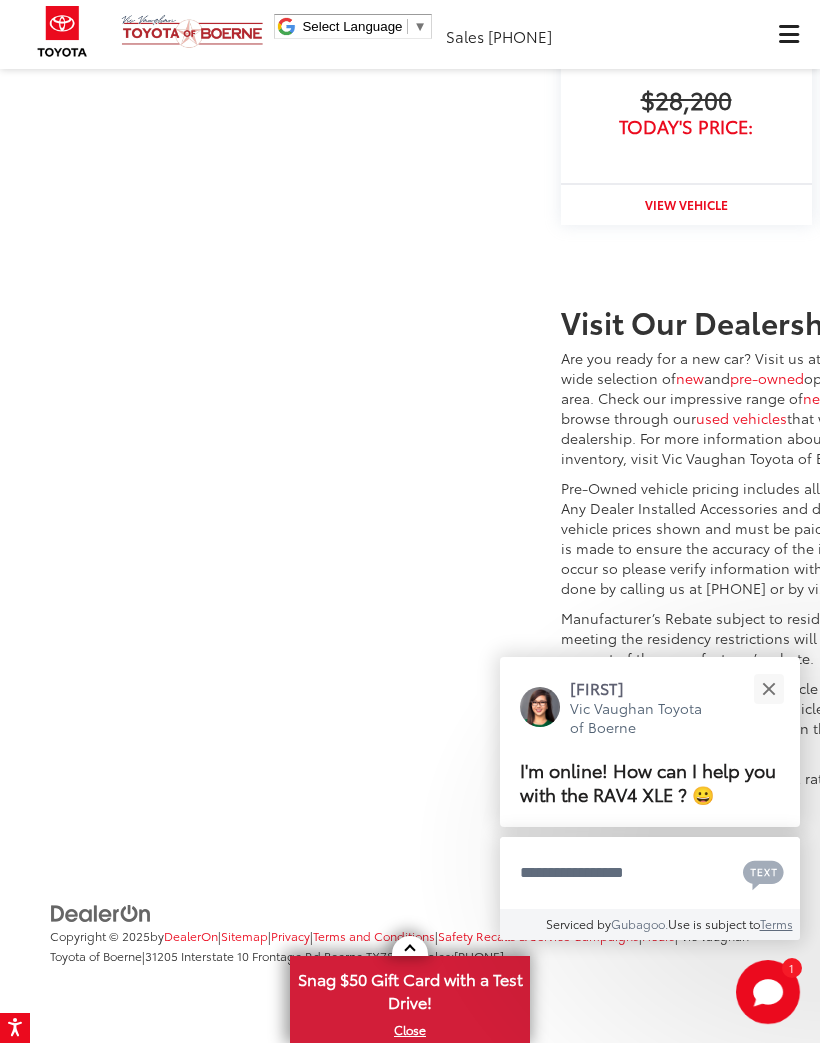 click at bounding box center (768, 689) 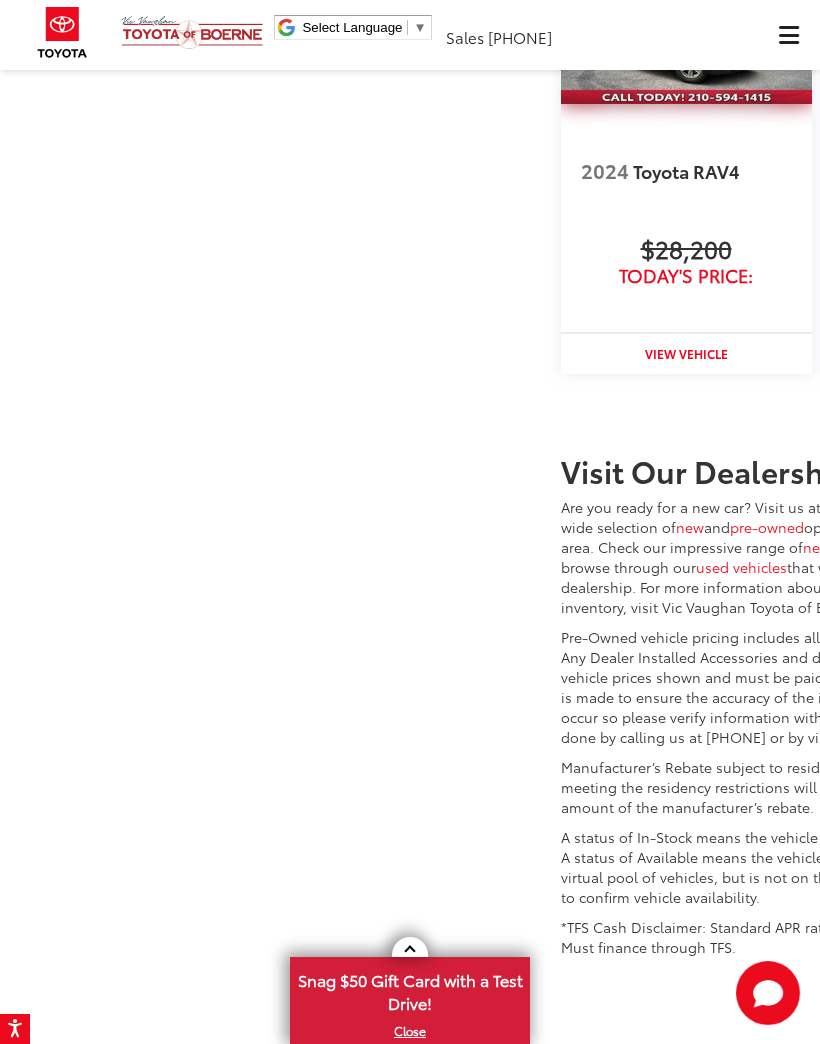 scroll, scrollTop: 2579, scrollLeft: 0, axis: vertical 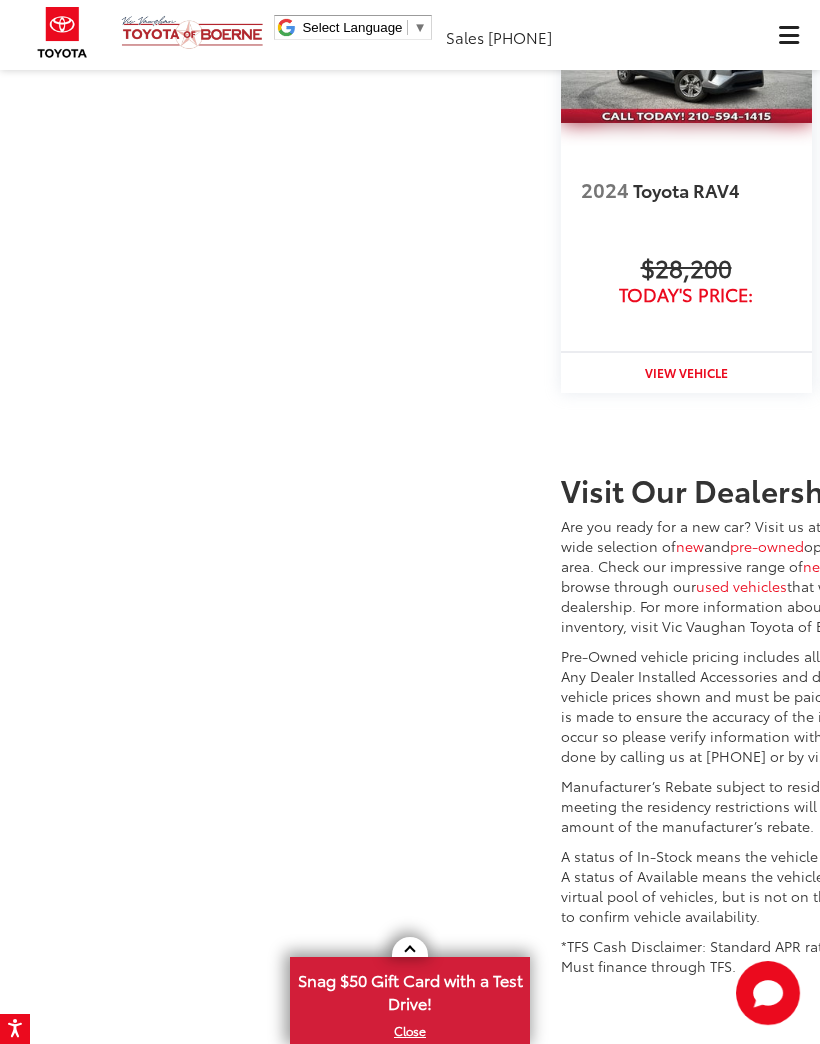 click on "Read More..." at bounding box center (629, -1202) 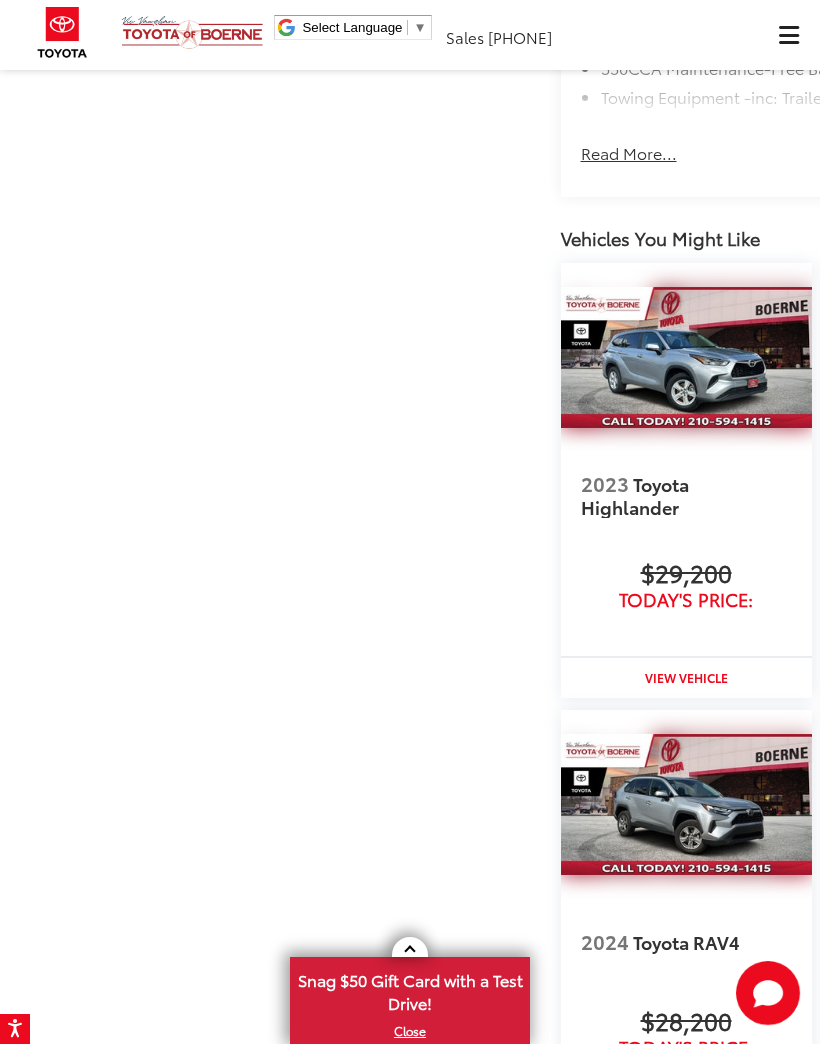 scroll, scrollTop: 2168, scrollLeft: 0, axis: vertical 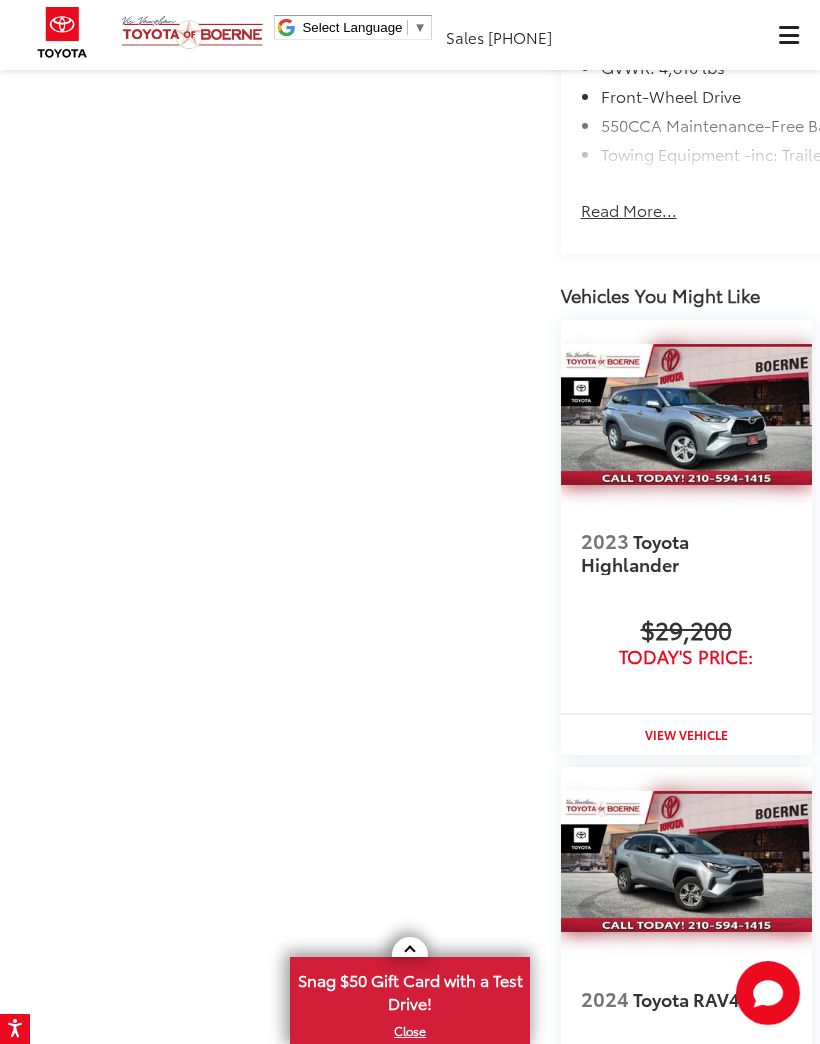 click on "View More Highlights..." at bounding box center [669, -1133] 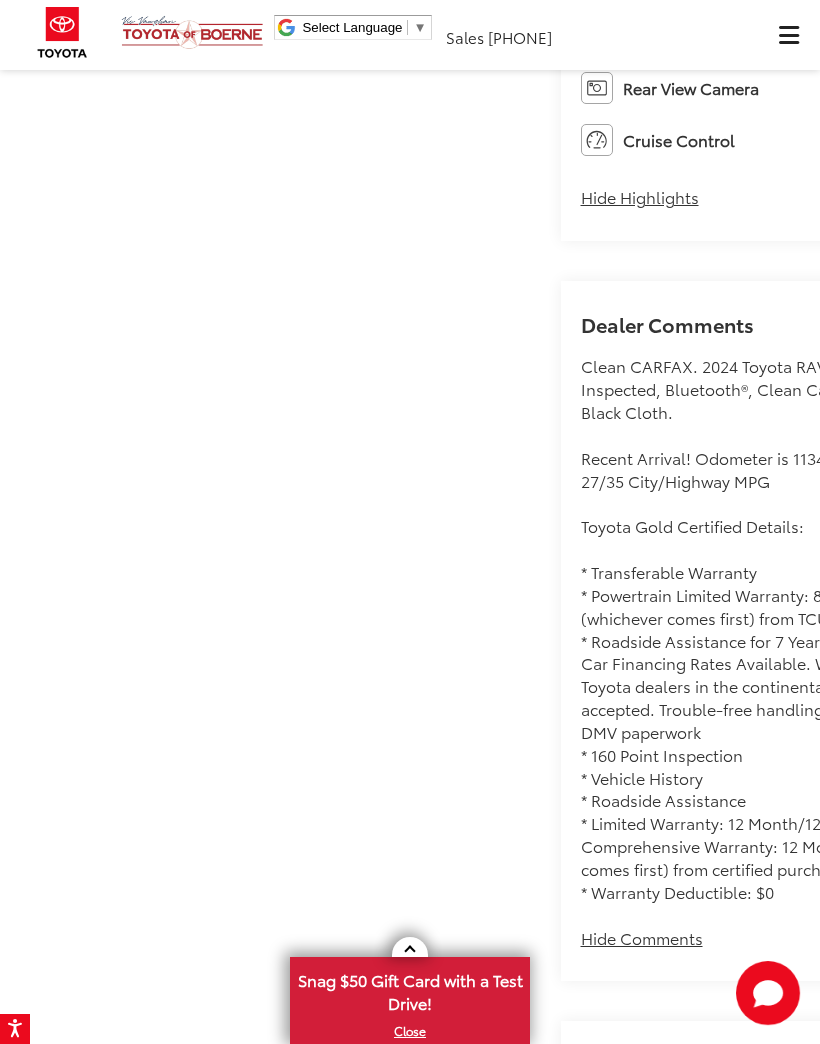 scroll, scrollTop: 974, scrollLeft: 0, axis: vertical 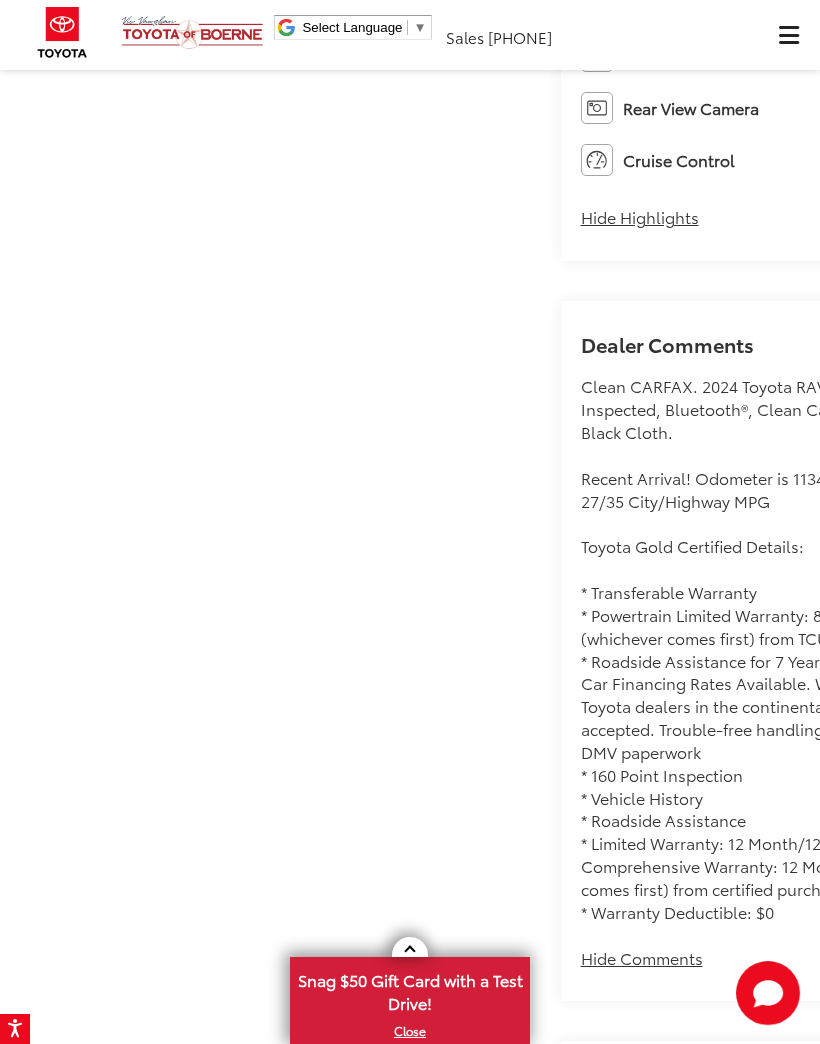 click at bounding box center [820, -384] 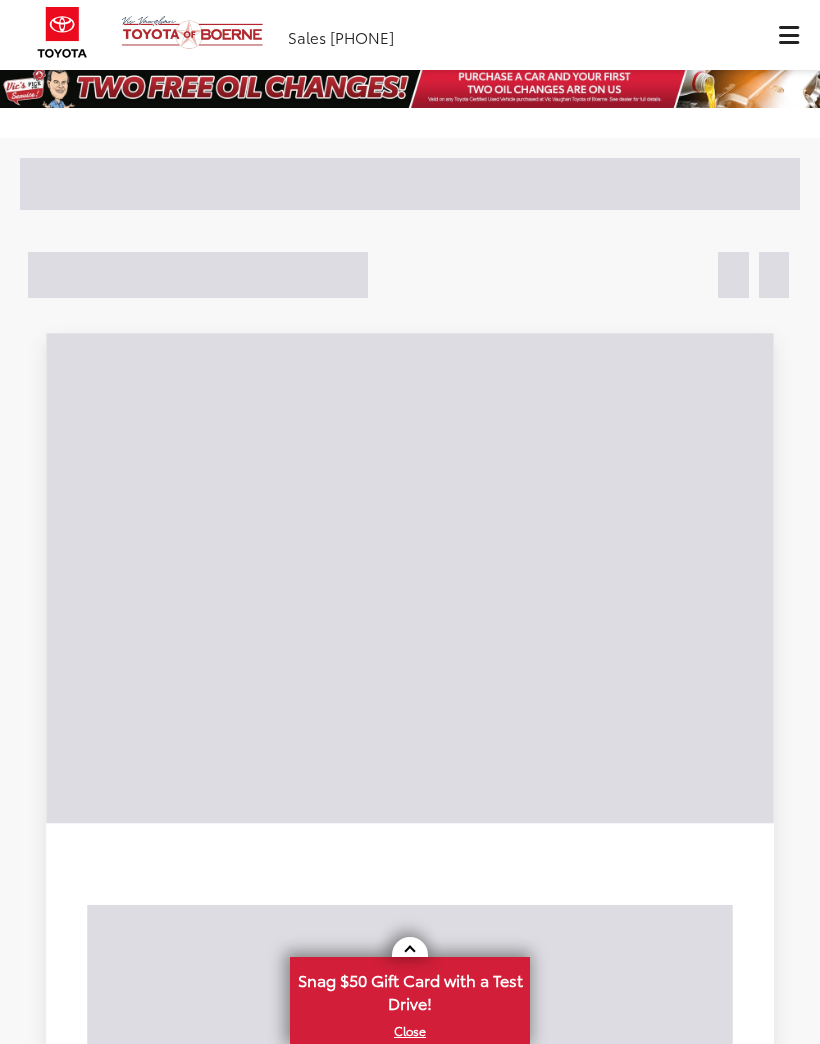 scroll, scrollTop: 0, scrollLeft: 0, axis: both 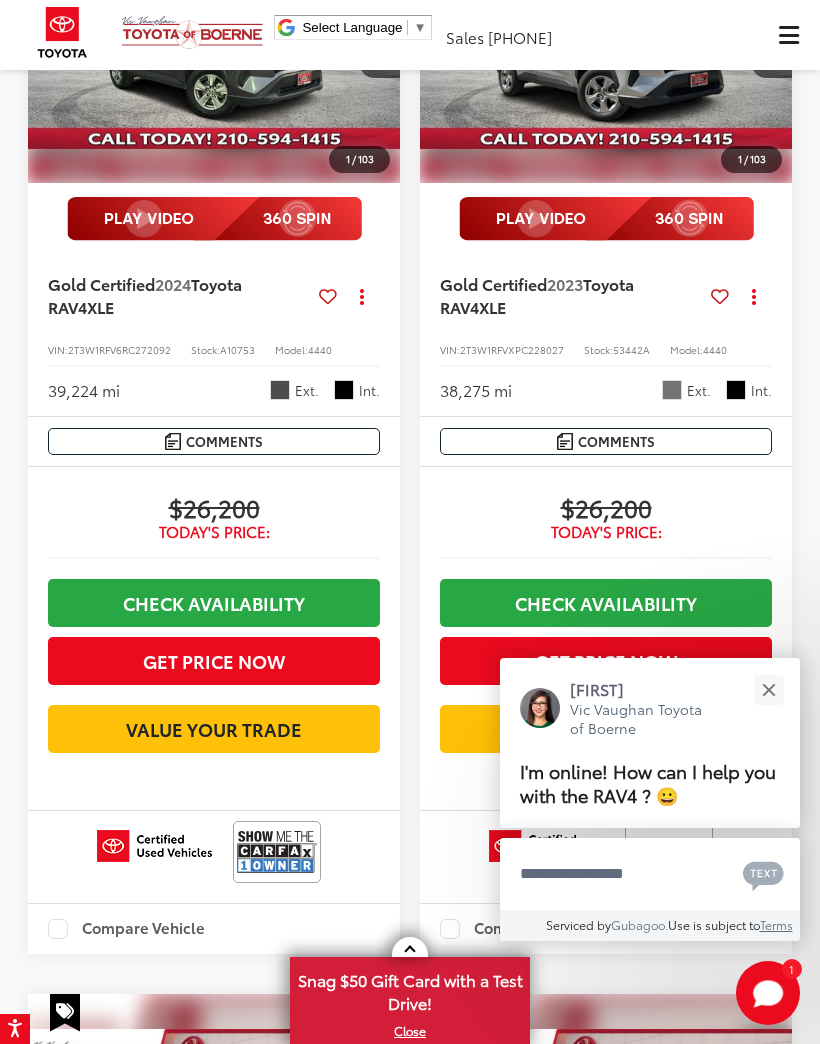 click on "Get Price Now" at bounding box center (214, 661) 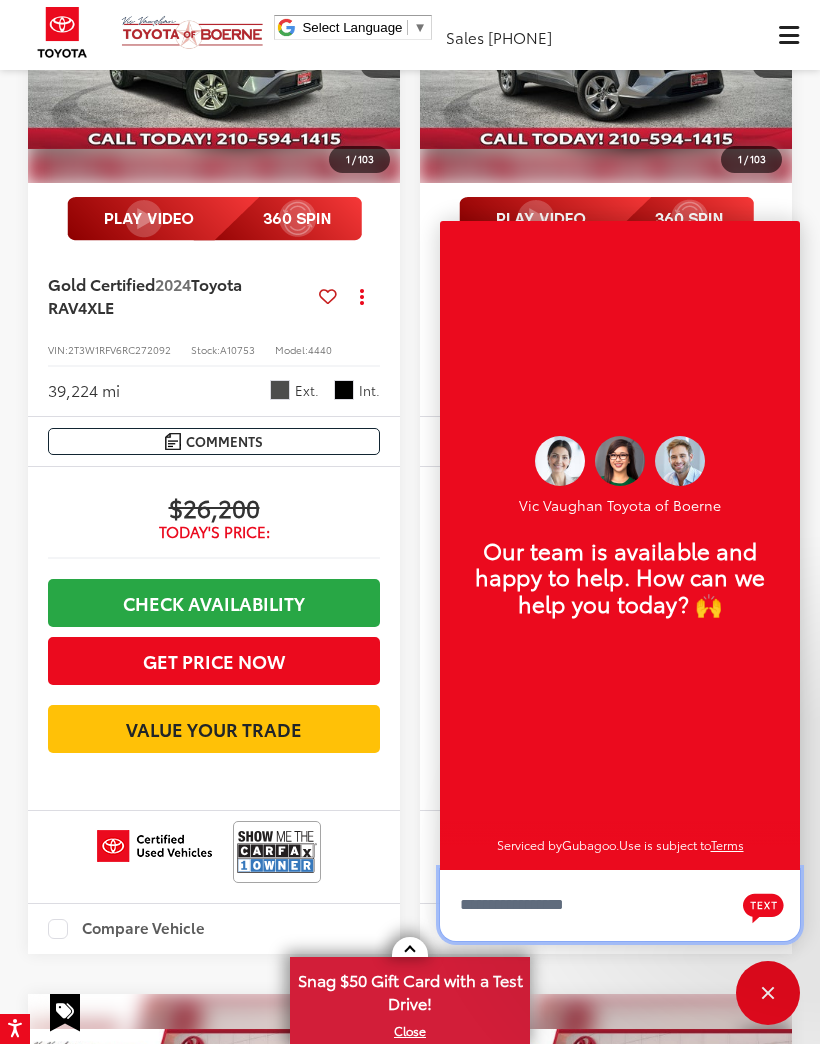 scroll, scrollTop: 24, scrollLeft: 0, axis: vertical 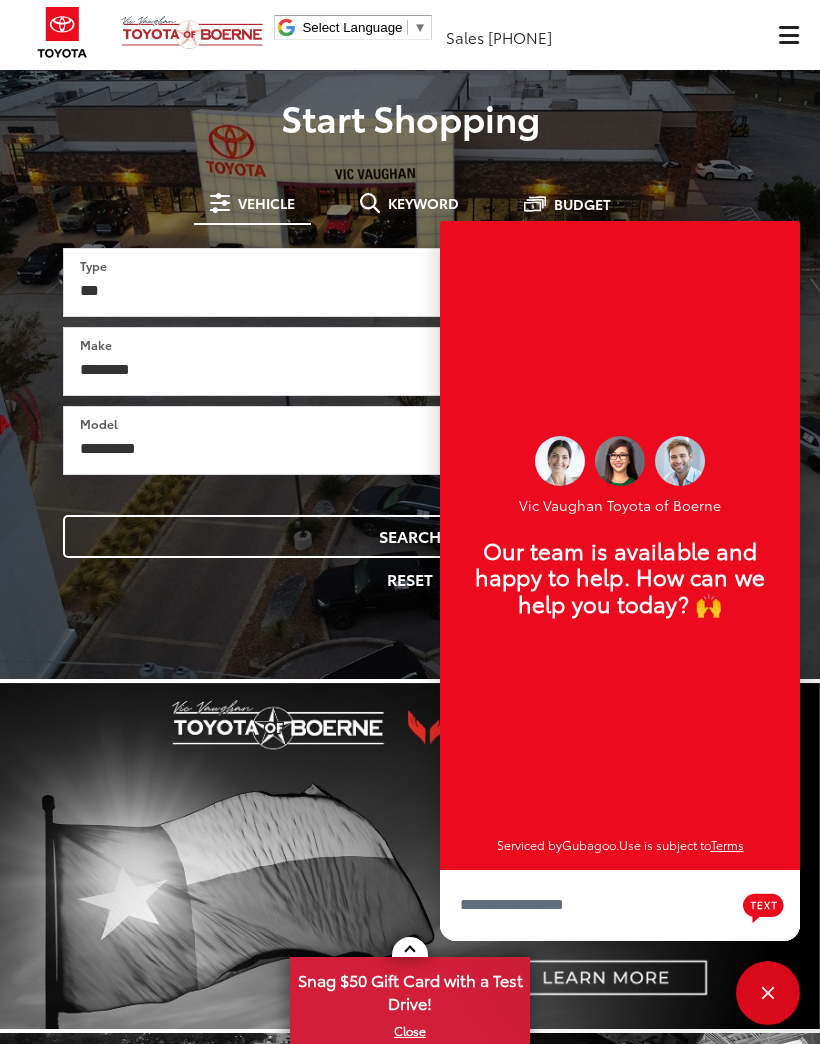 click on "**********" at bounding box center [410, 403] 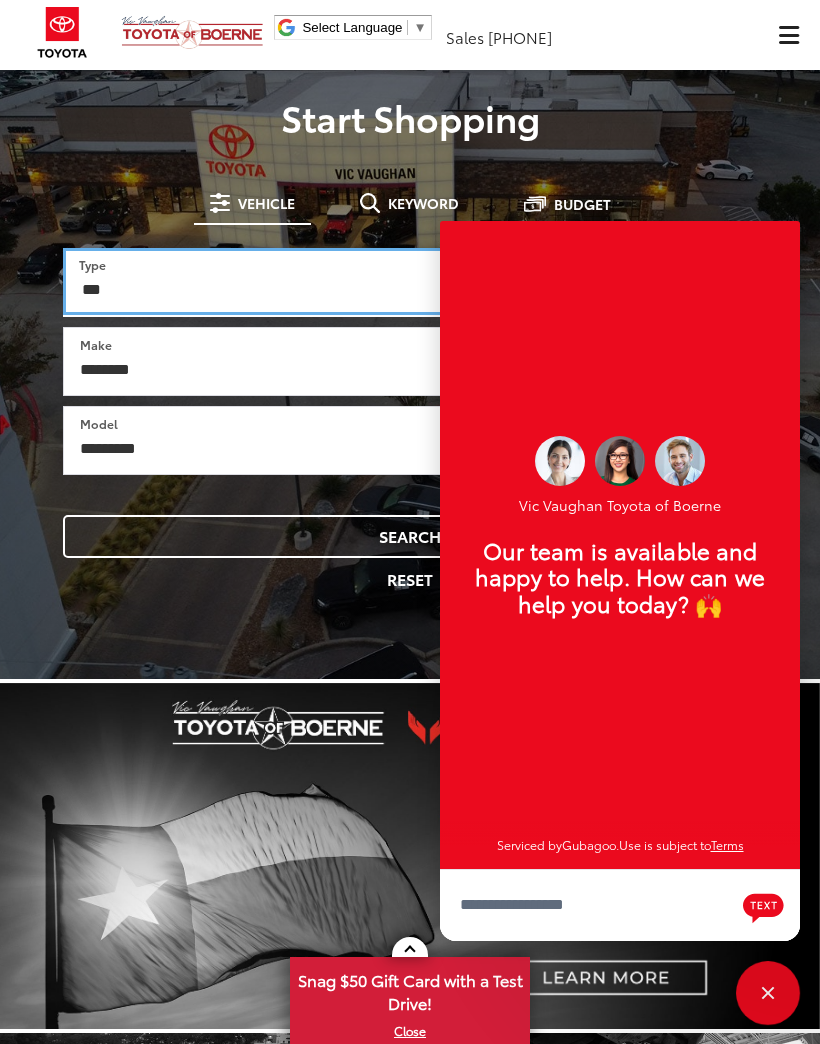 click on "***
***
****
*********" at bounding box center [409, 281] 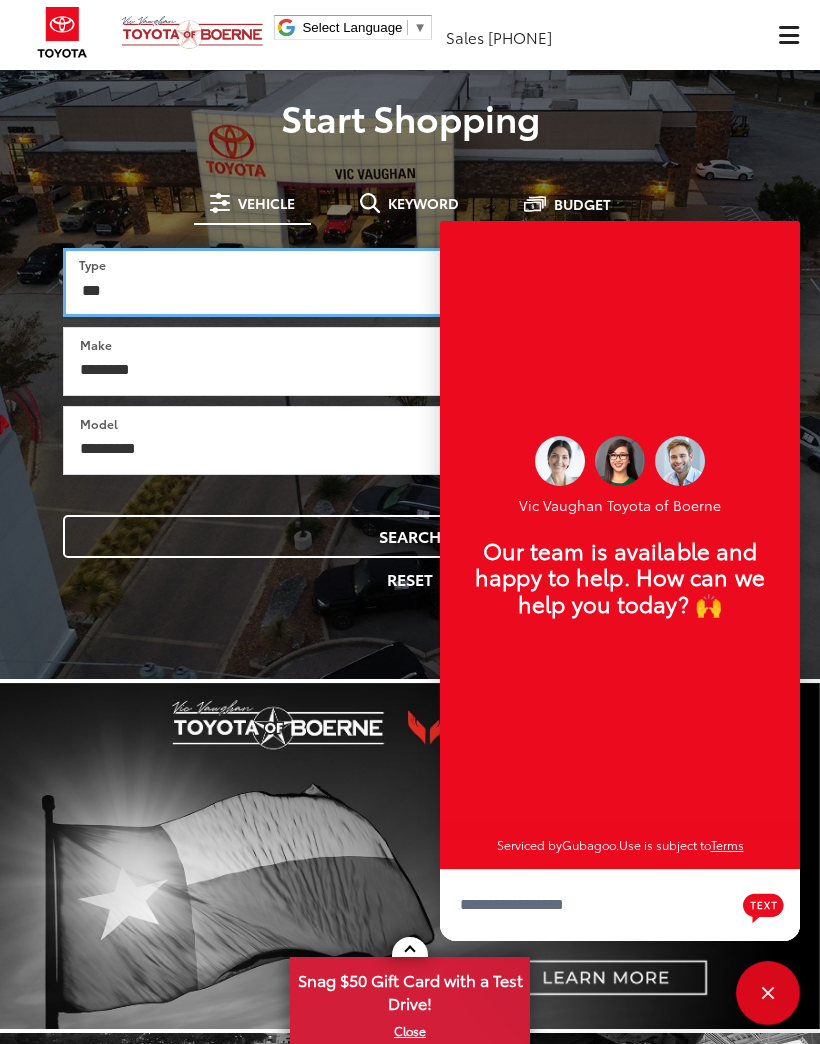 select on "******" 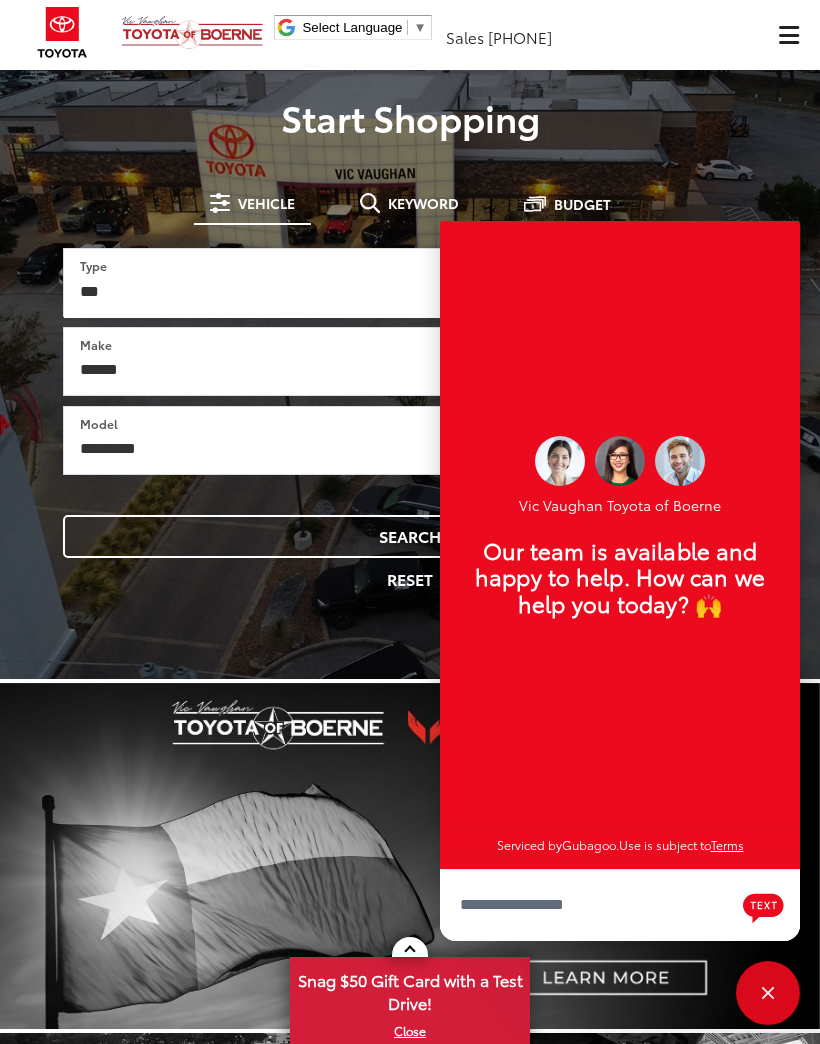 click at bounding box center (768, 993) 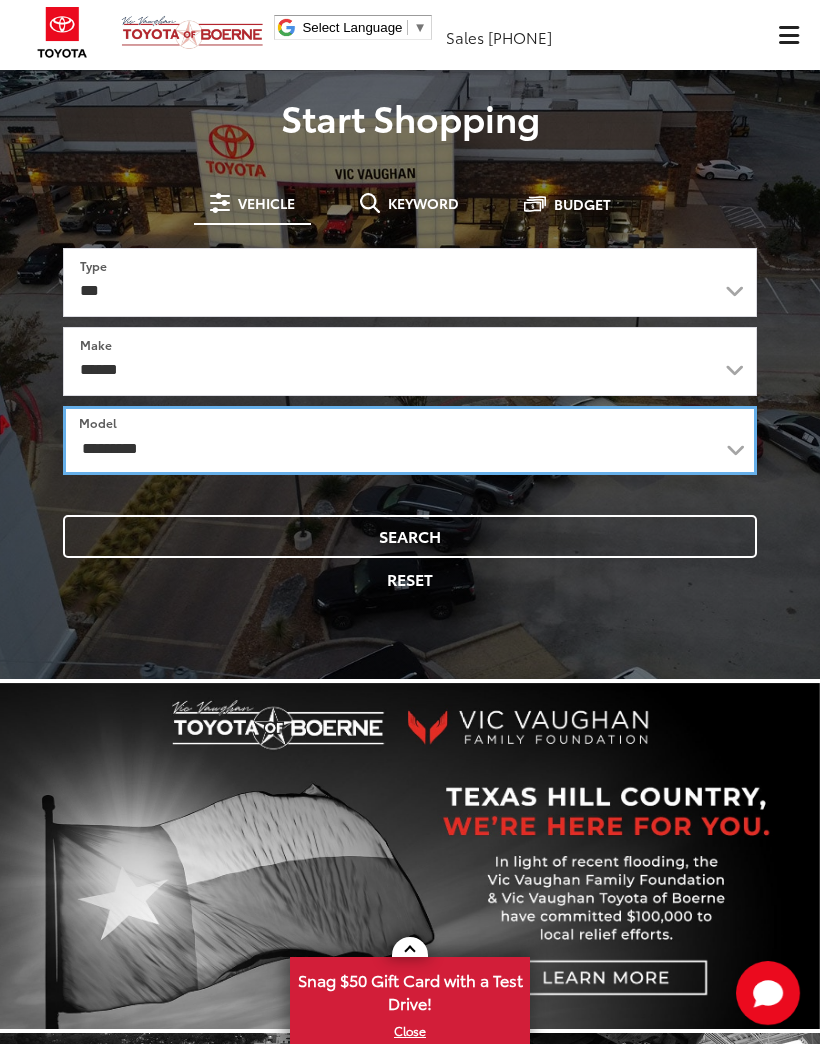 click on "**********" at bounding box center [410, 440] 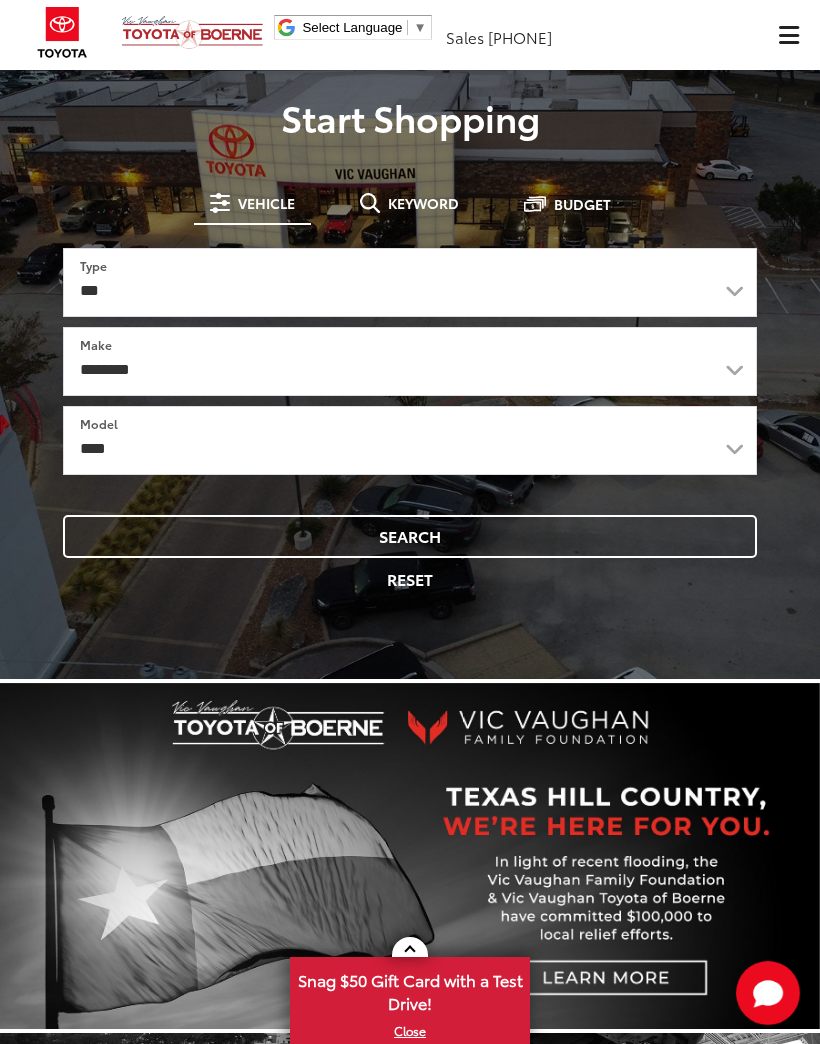 click on "Search" at bounding box center (410, 536) 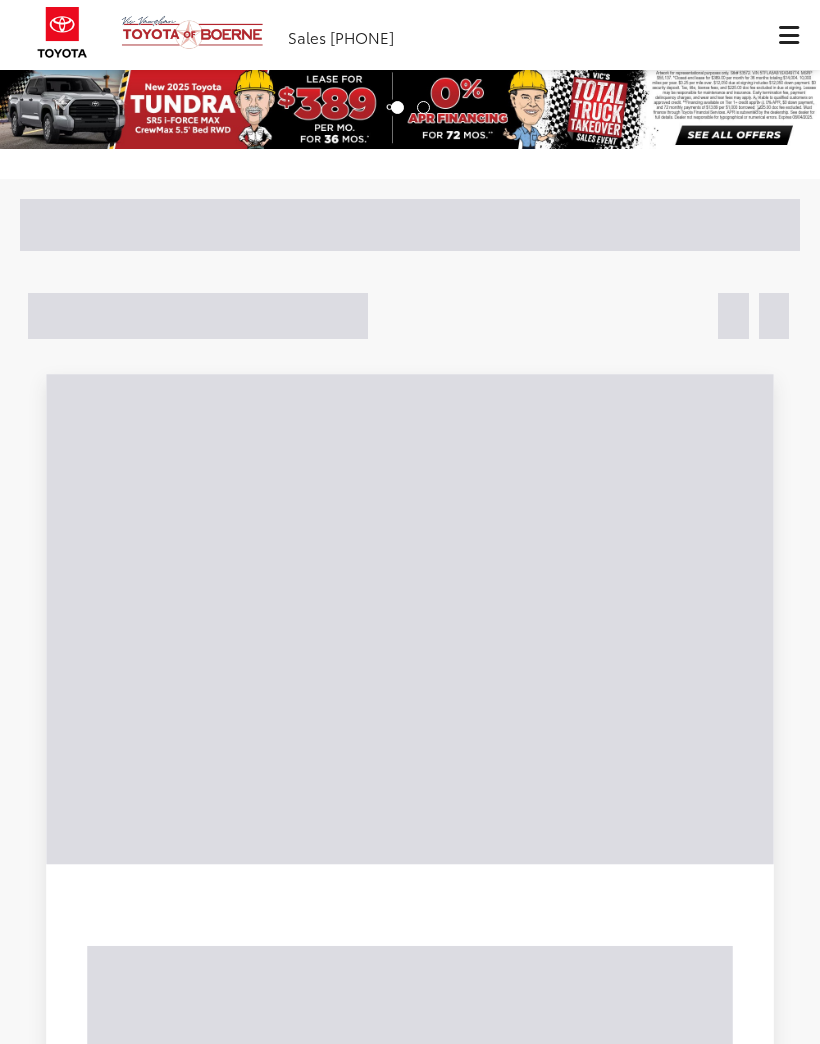 scroll, scrollTop: 0, scrollLeft: 0, axis: both 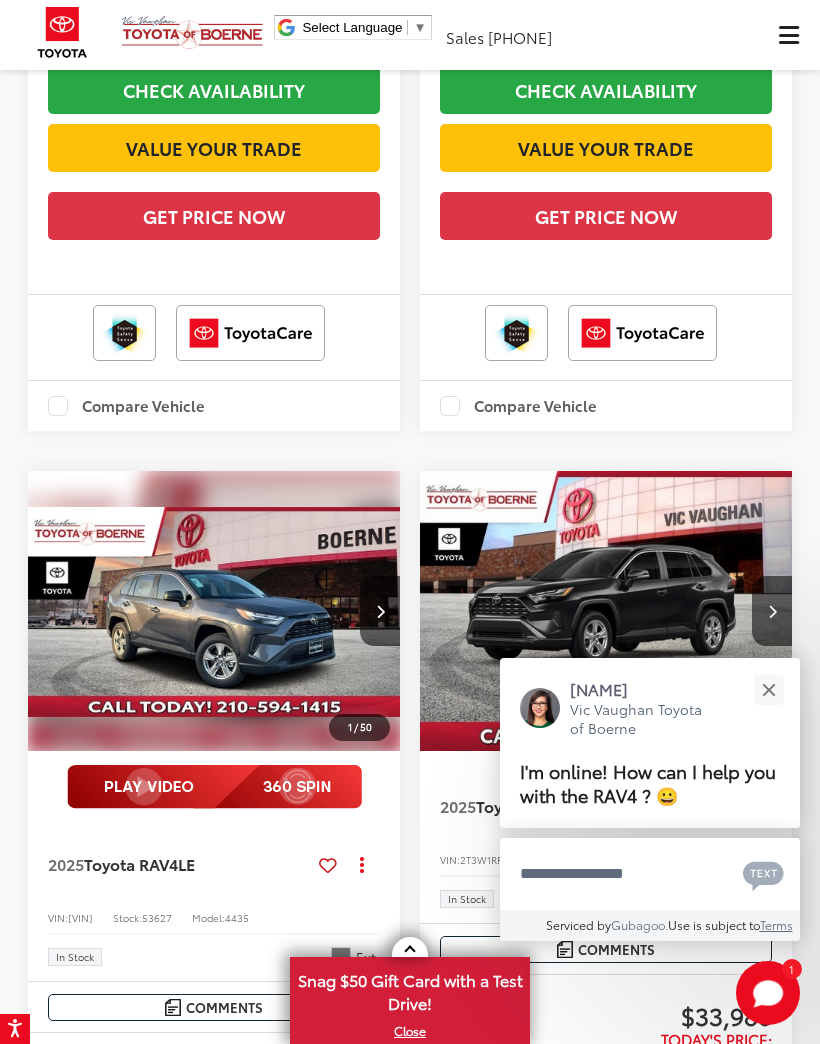 click at bounding box center [768, 689] 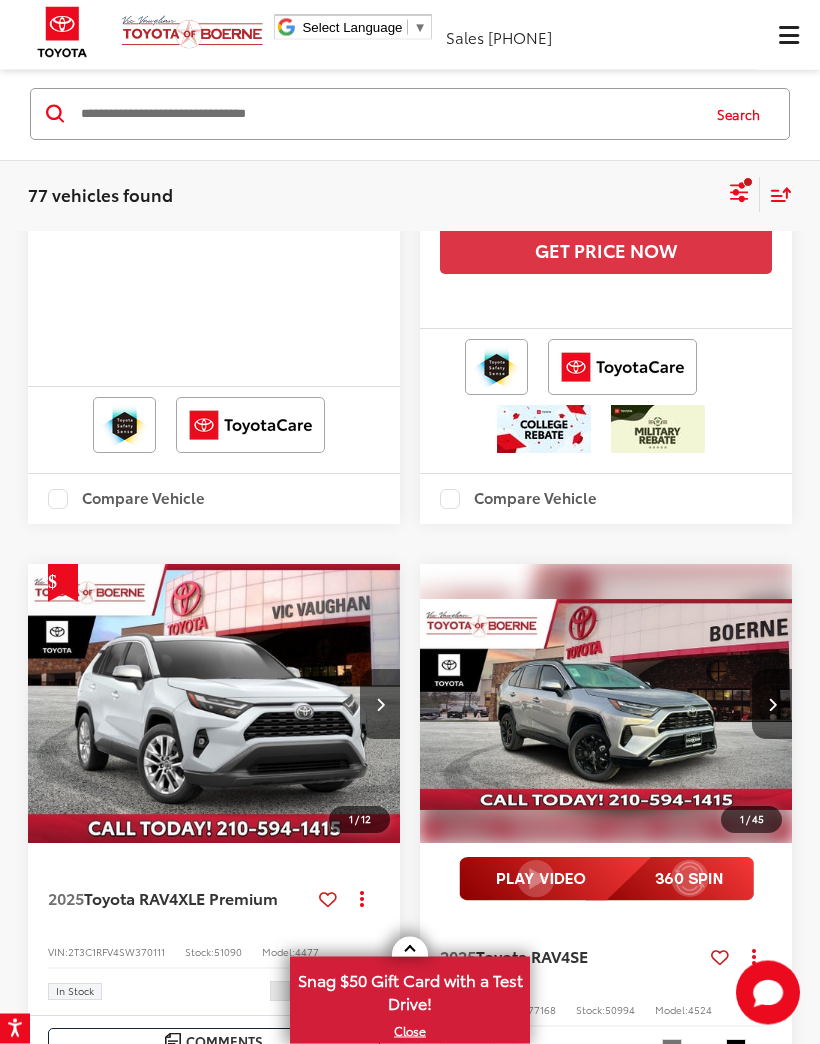 scroll, scrollTop: 2215, scrollLeft: 0, axis: vertical 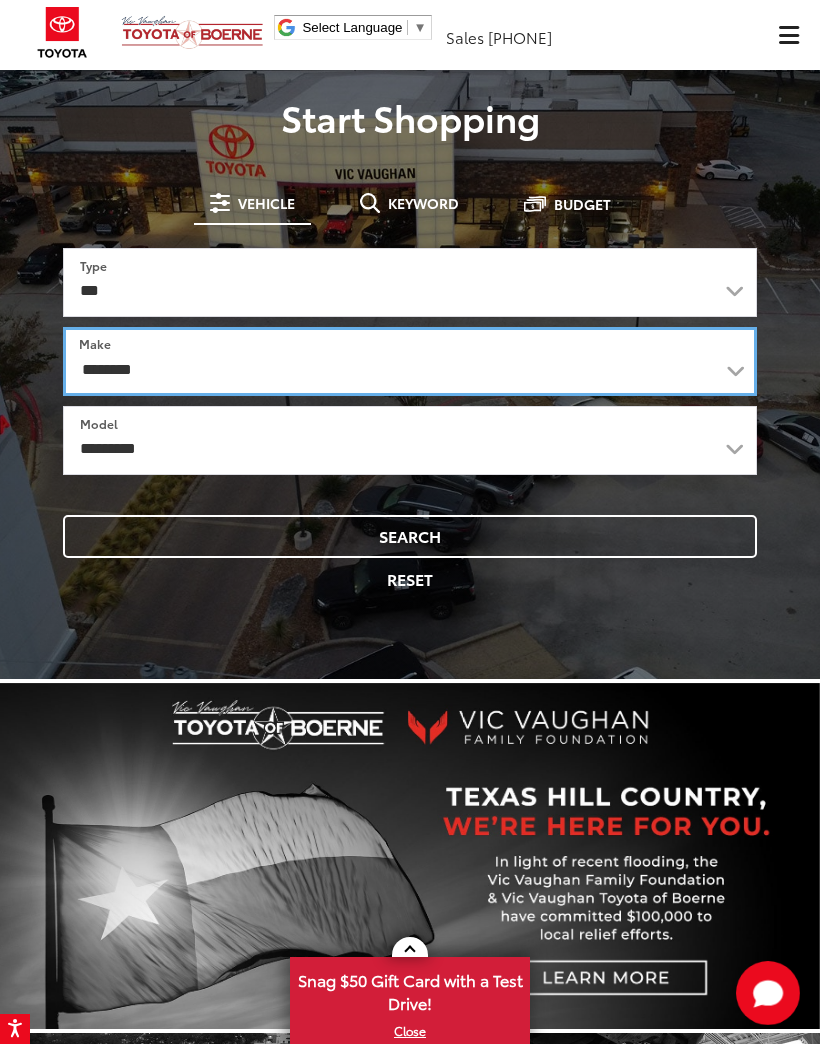 click on "**********" at bounding box center [410, 361] 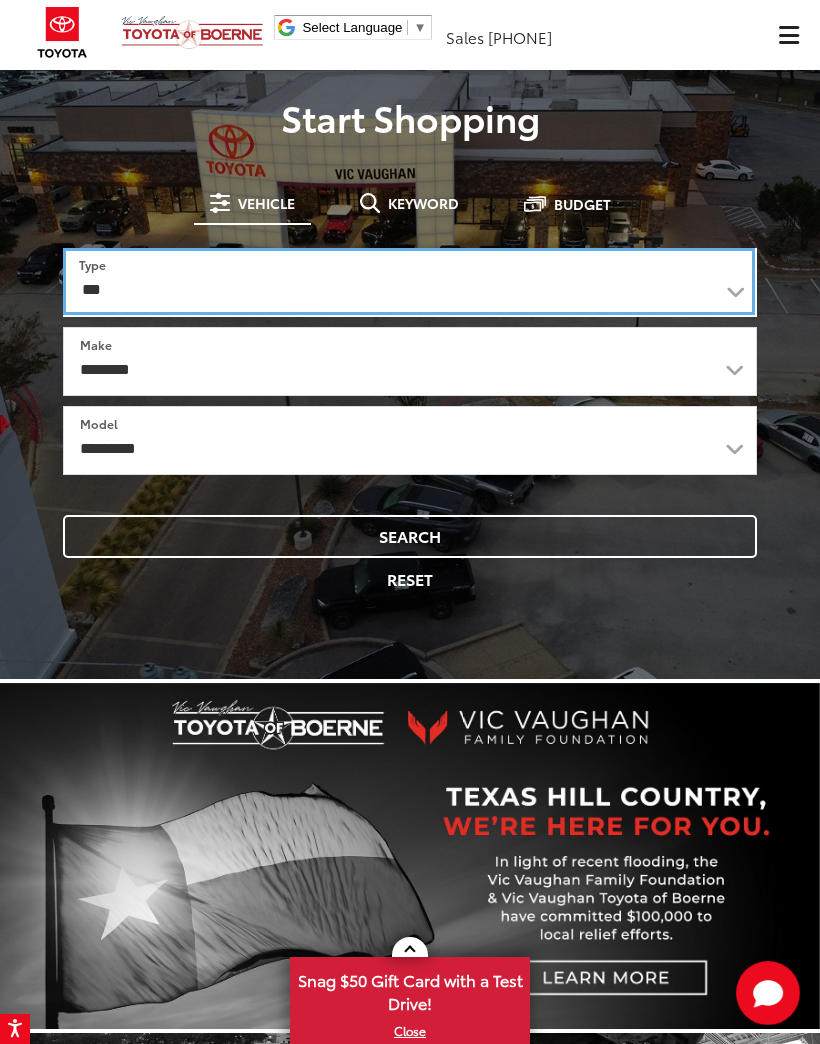 click on "***
***
****
*********" at bounding box center [409, 281] 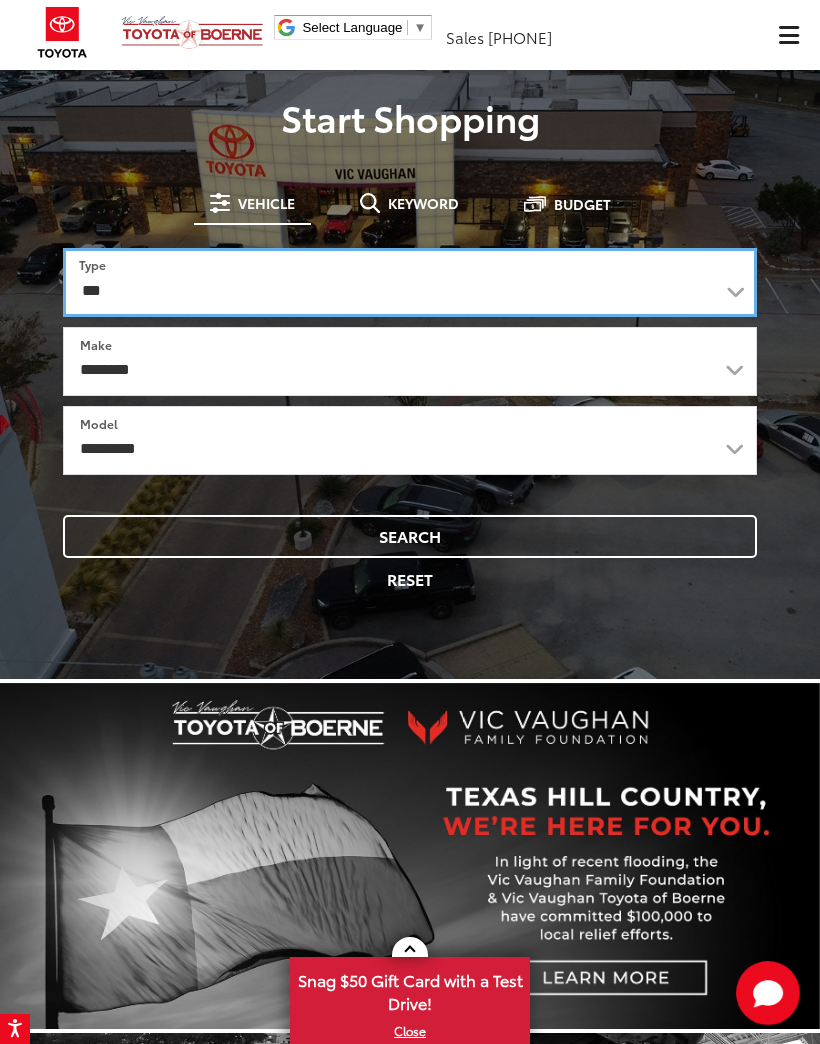 select on "******" 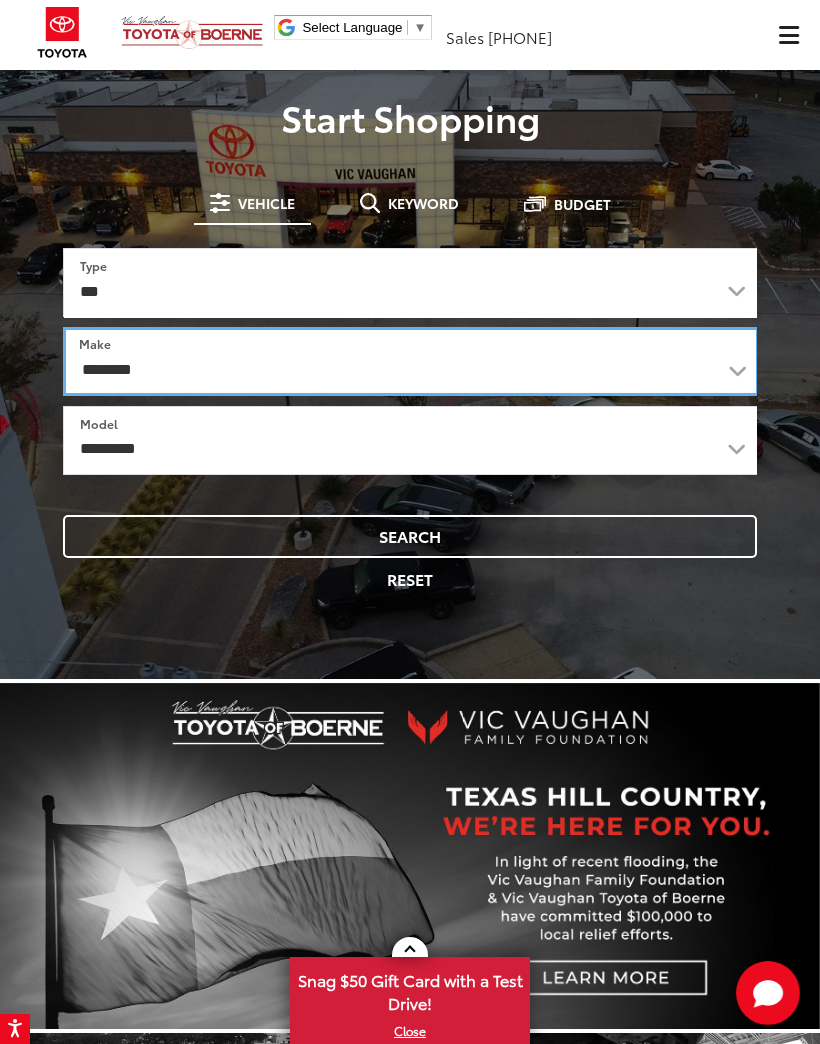 click on "**********" at bounding box center [411, 361] 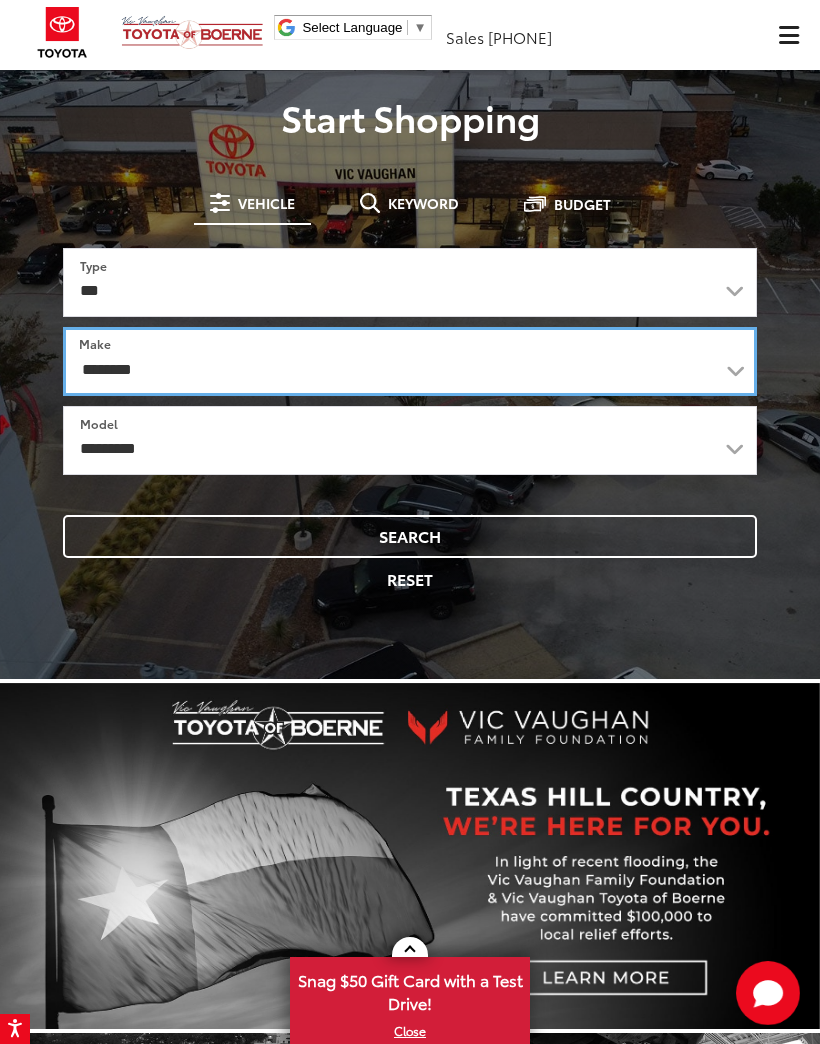 select on "******" 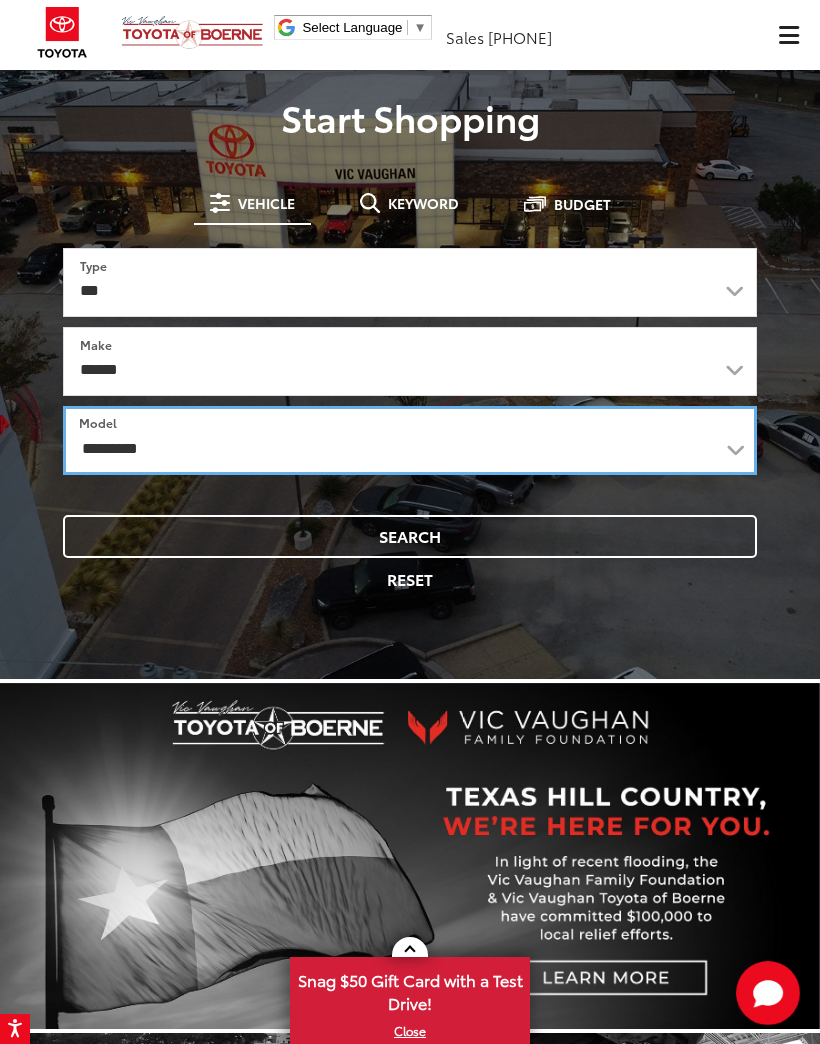 click on "**********" at bounding box center (410, 440) 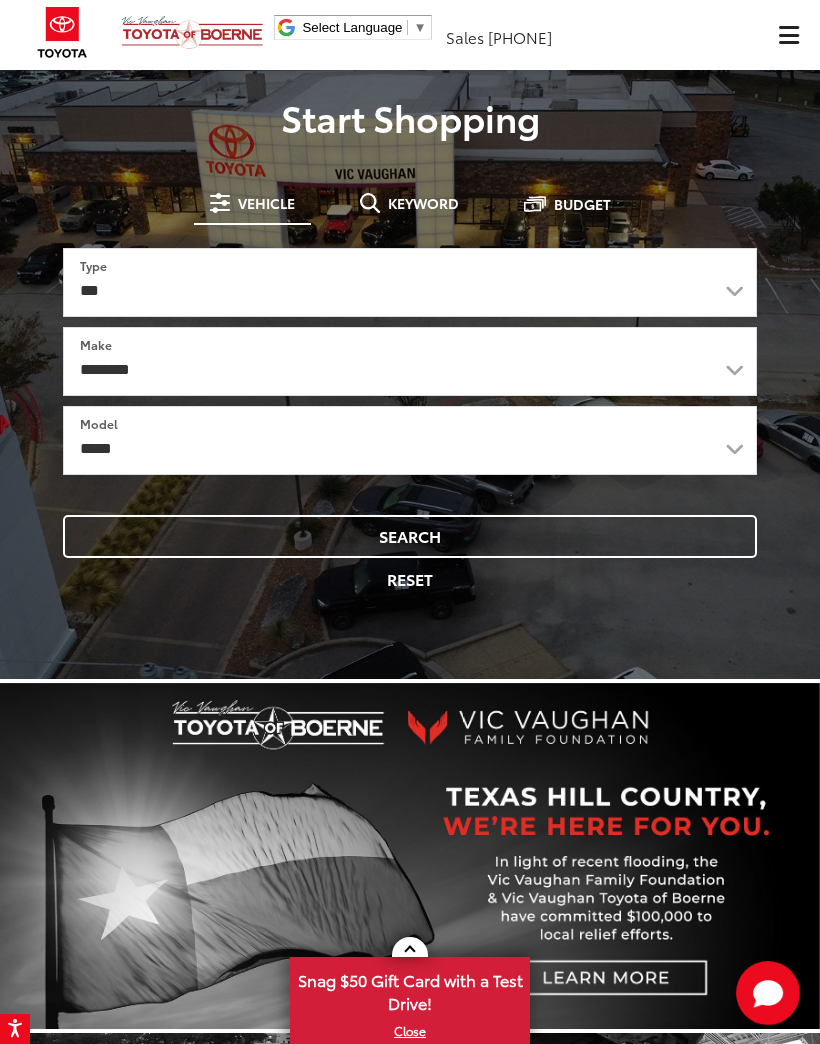 click on "Search" at bounding box center (410, 536) 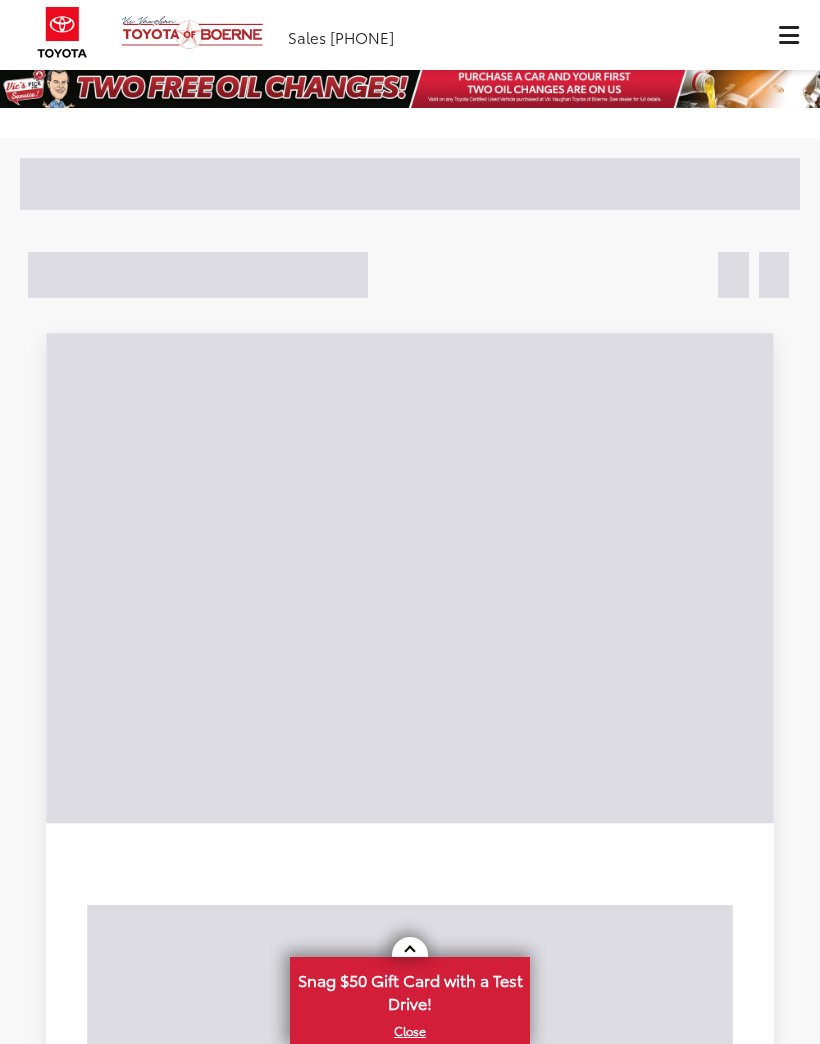 scroll, scrollTop: 0, scrollLeft: 0, axis: both 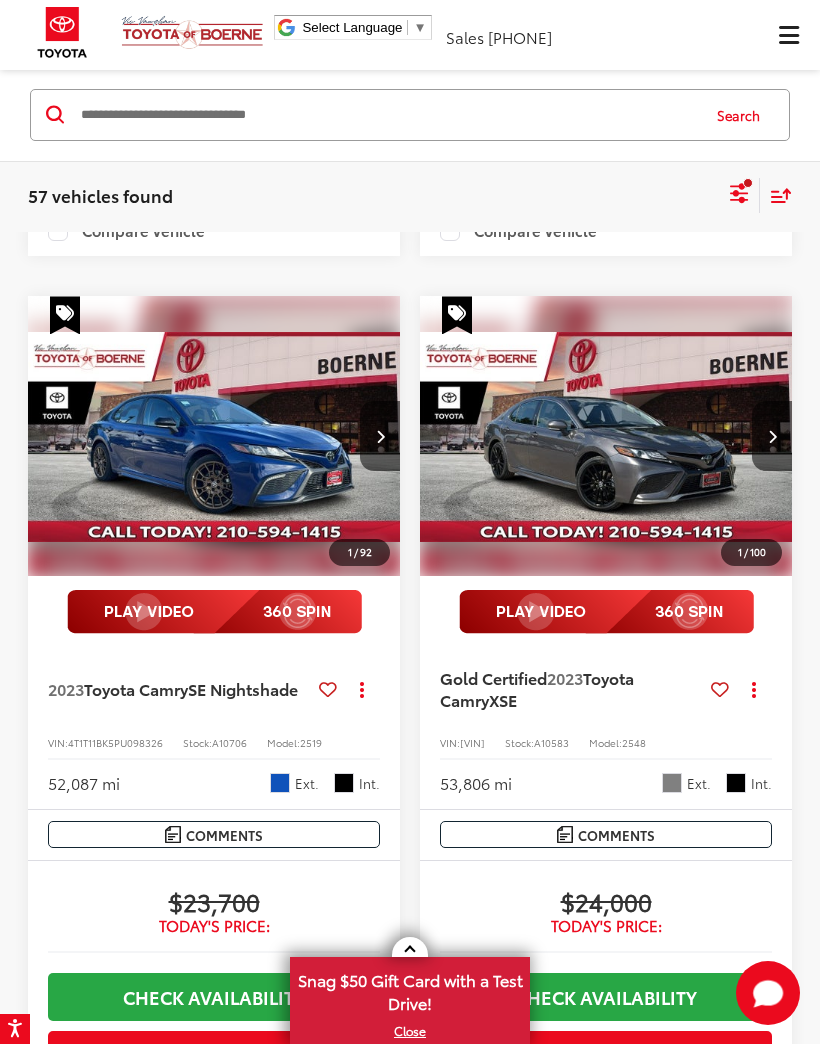 click at bounding box center [388, 115] 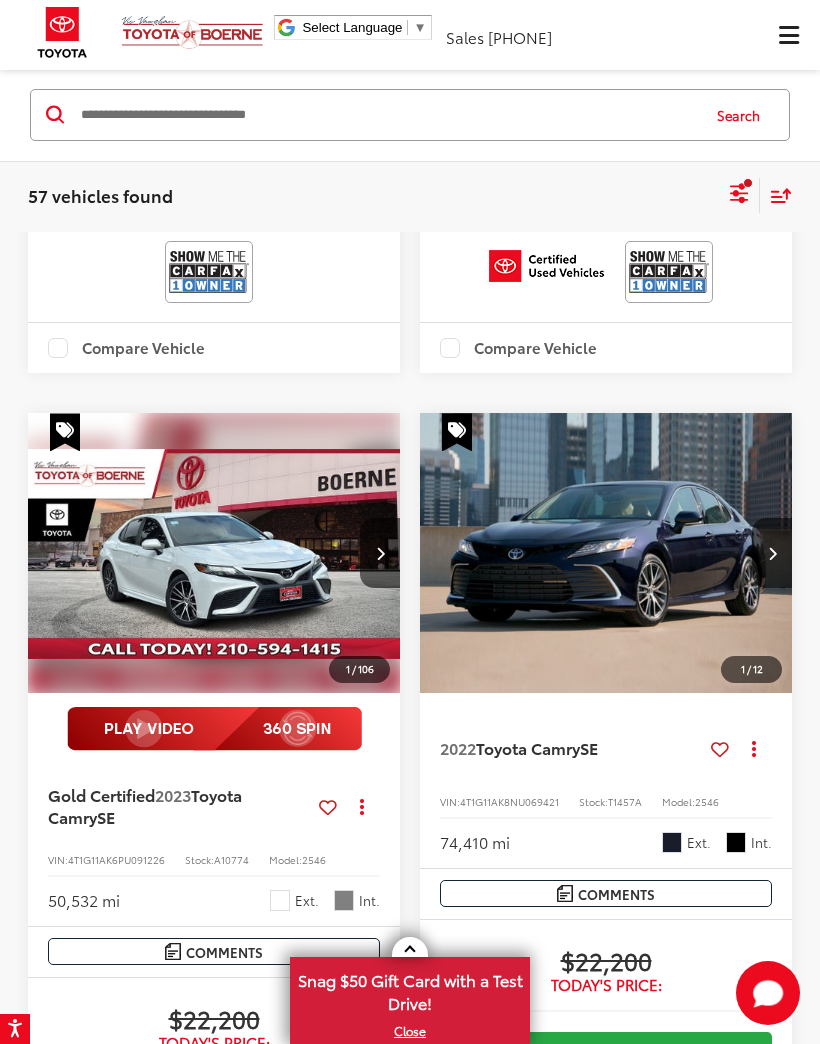 scroll, scrollTop: 3130, scrollLeft: 0, axis: vertical 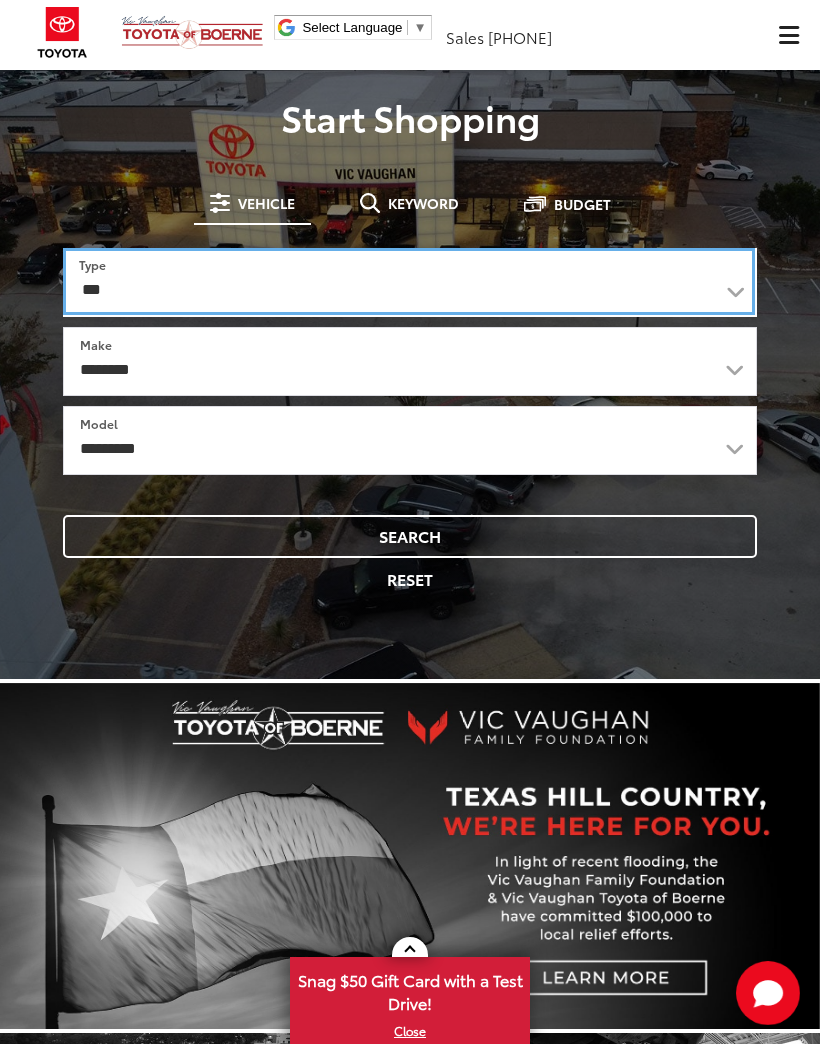 click on "***
***
****
*********" at bounding box center (409, 281) 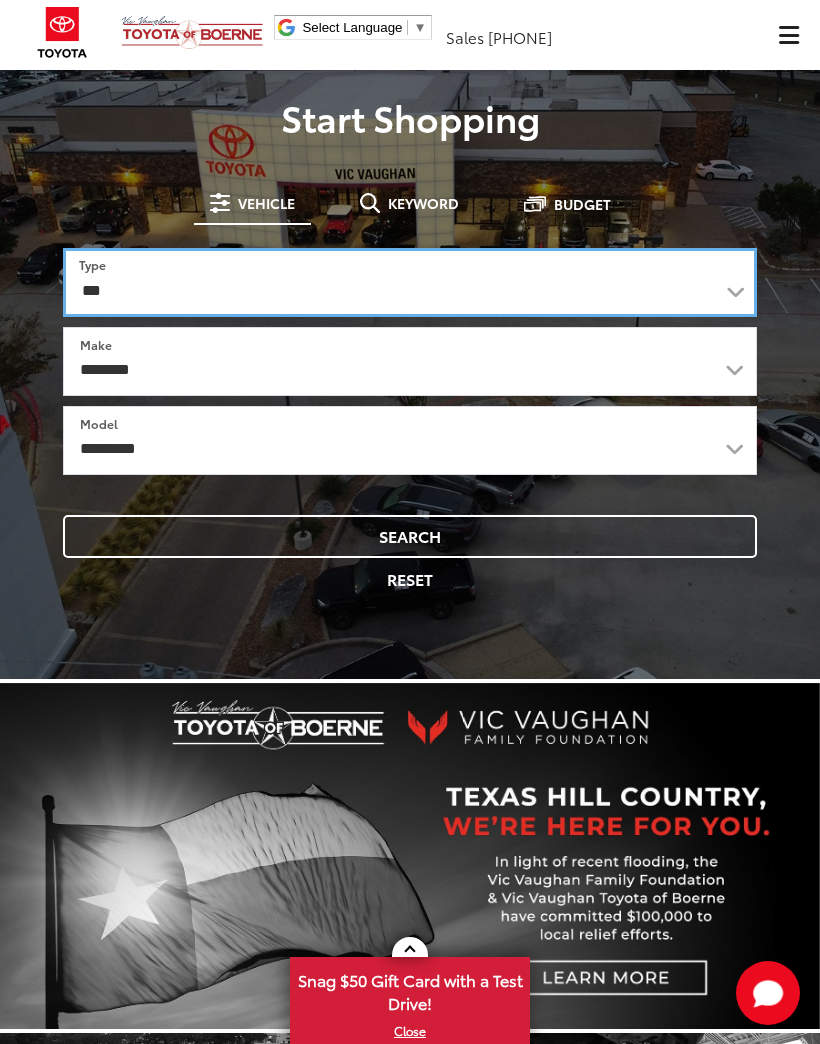 select on "******" 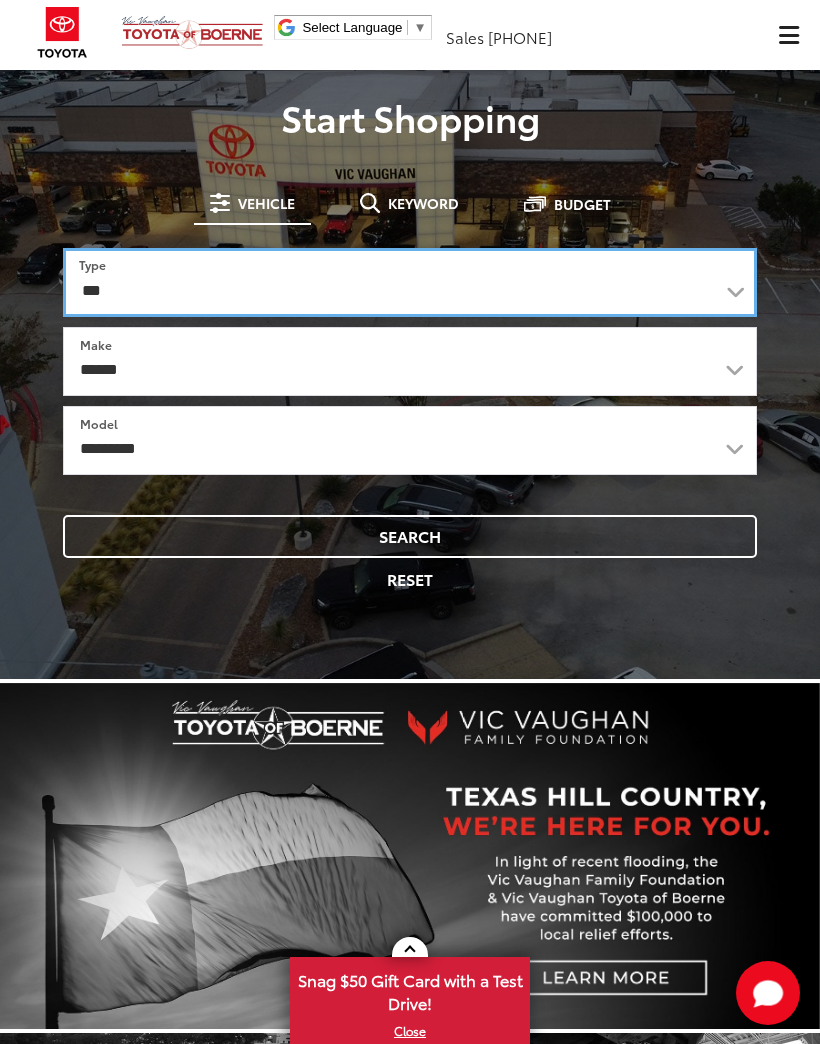 click on "***
***
****
*********" at bounding box center [410, 282] 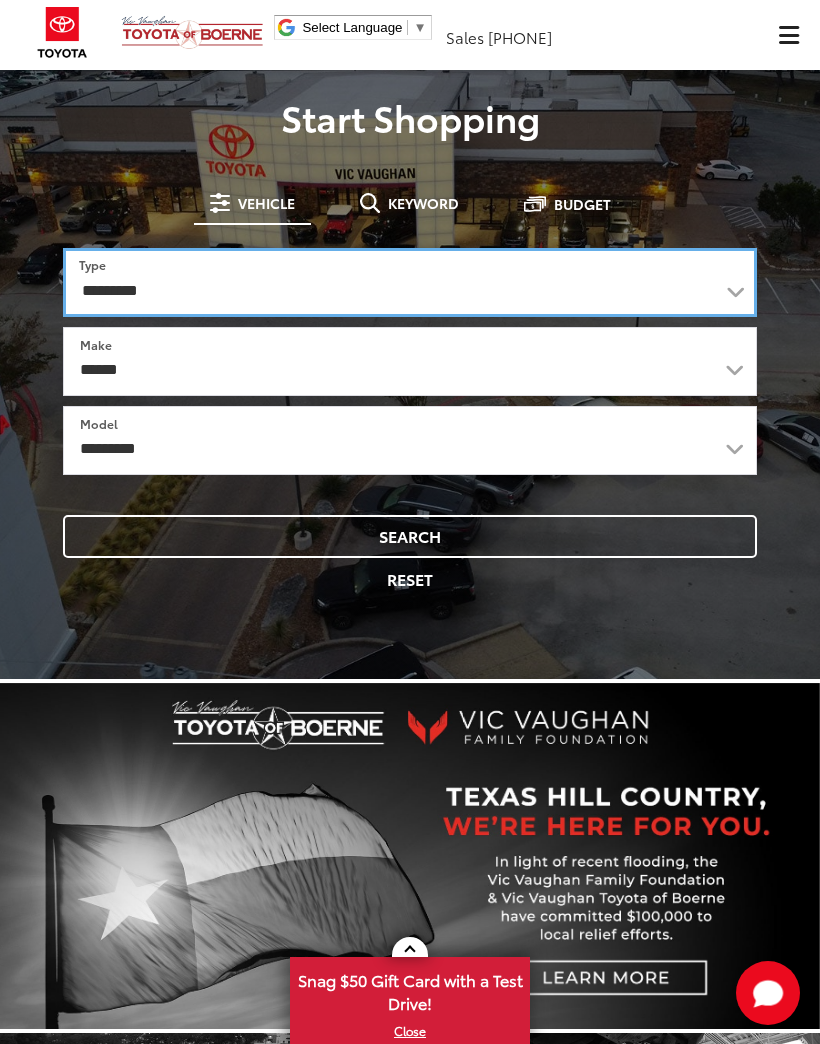select on "******" 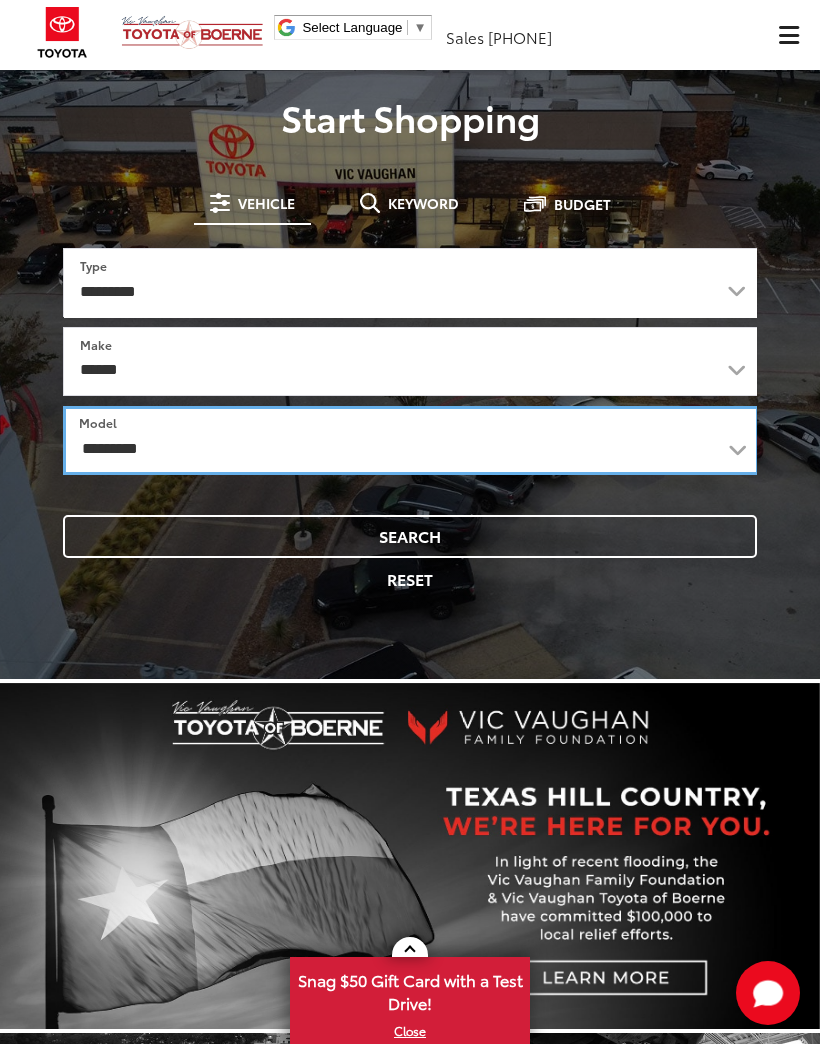 click on "**********" at bounding box center (411, 440) 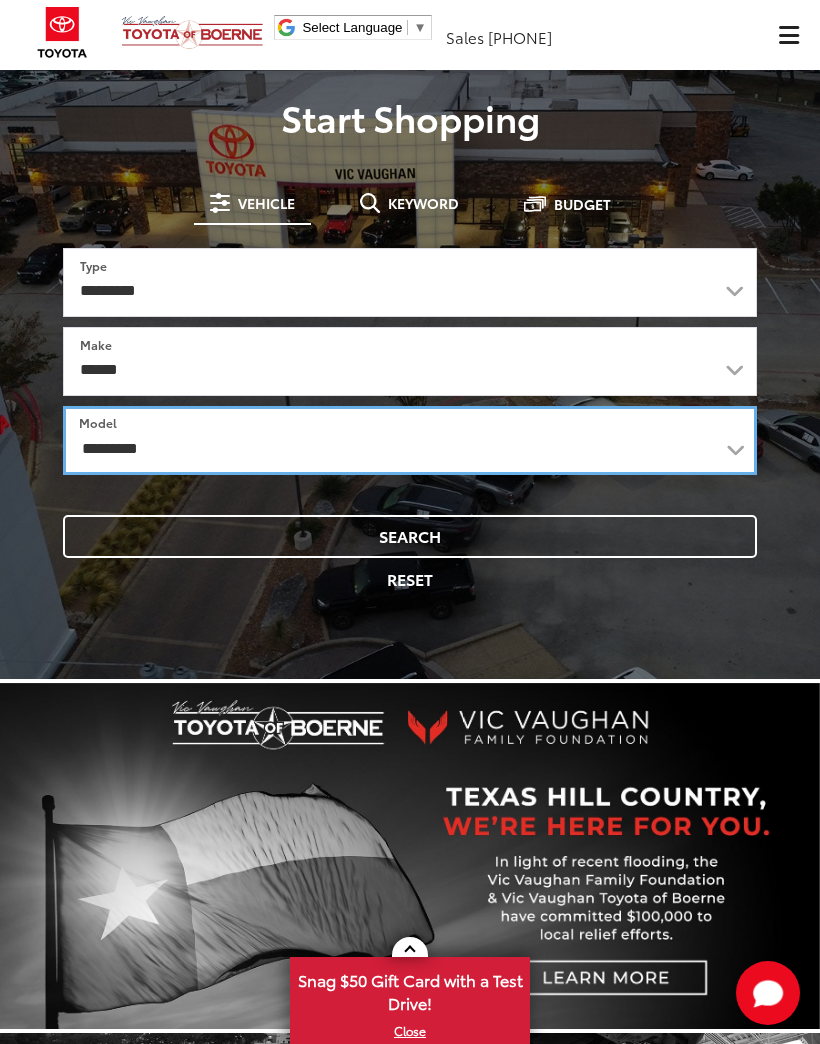 select on "*******" 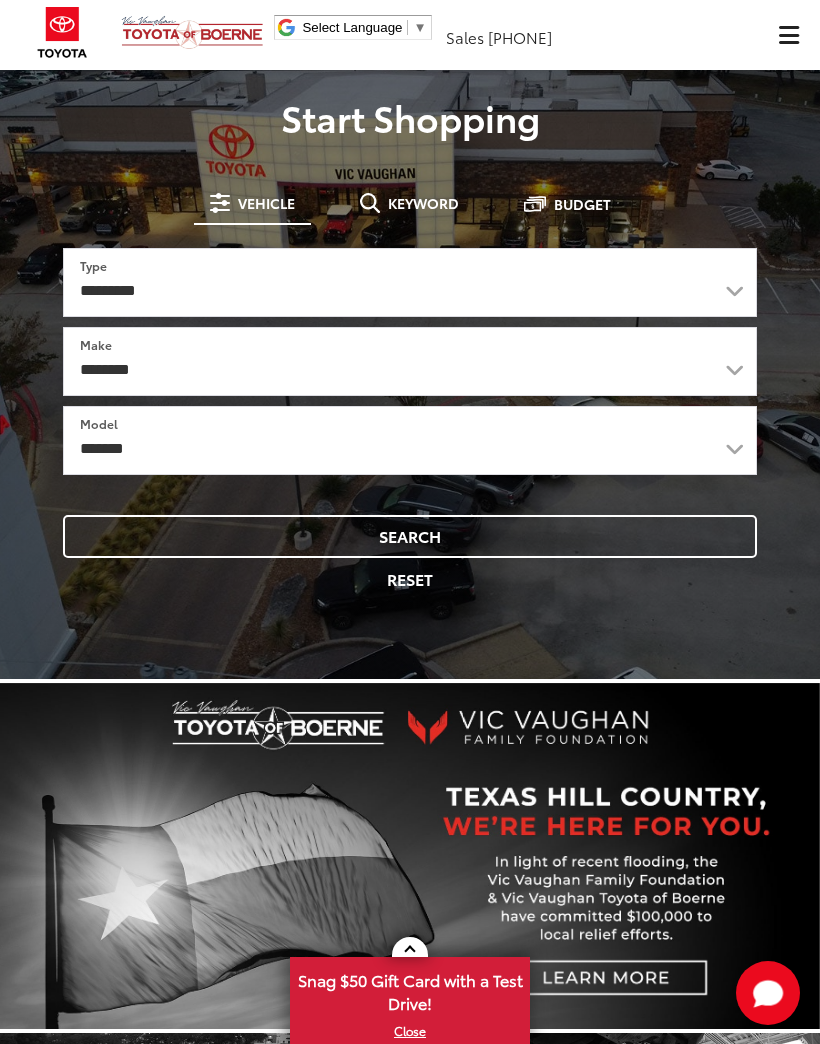 click on "Search" at bounding box center (410, 536) 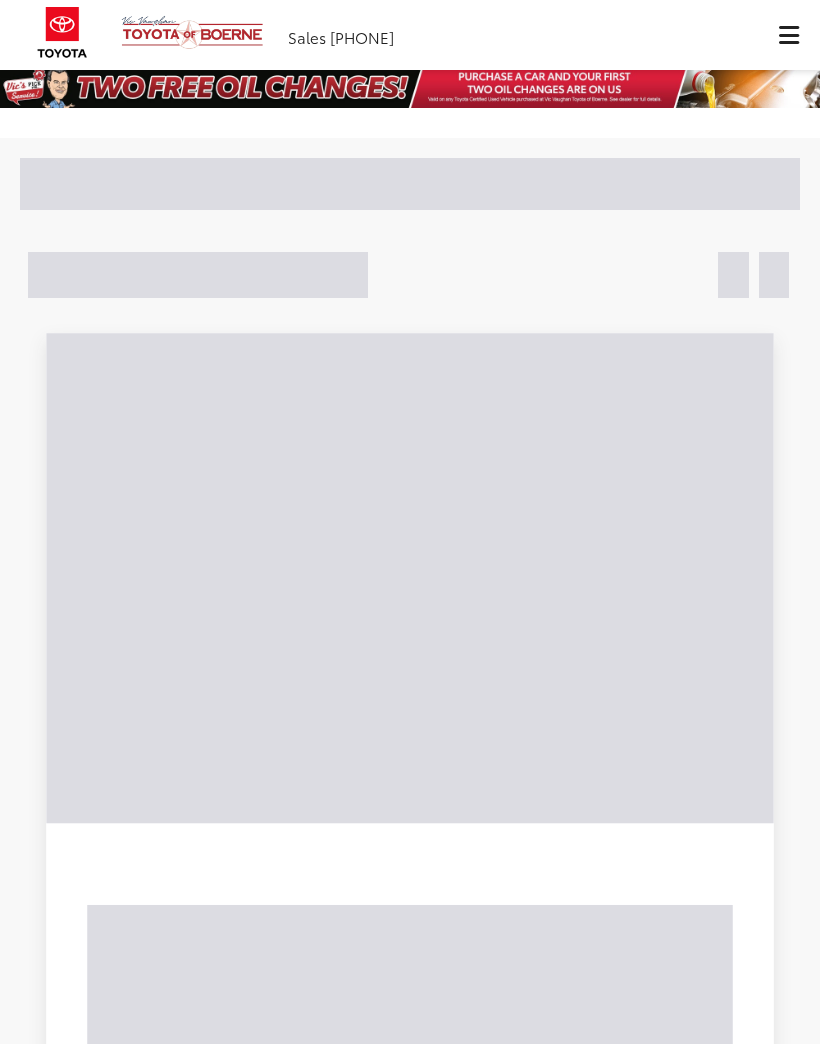 scroll, scrollTop: 0, scrollLeft: 0, axis: both 